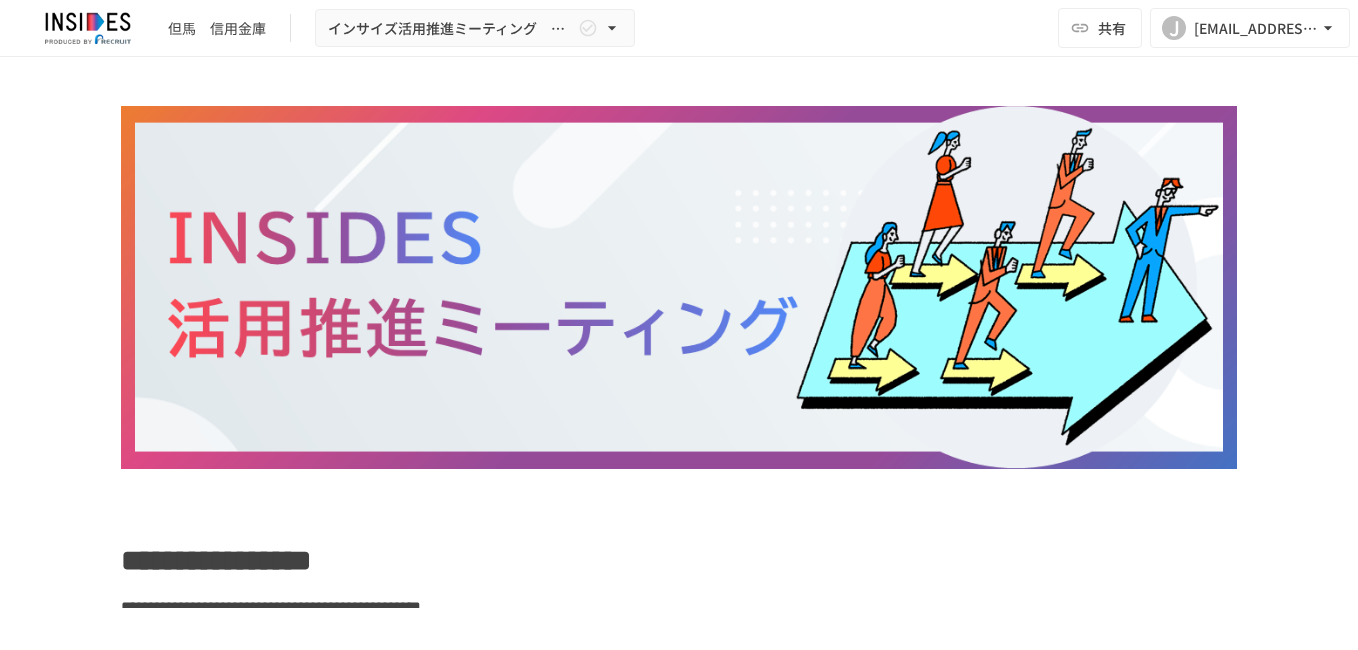 scroll, scrollTop: 0, scrollLeft: 0, axis: both 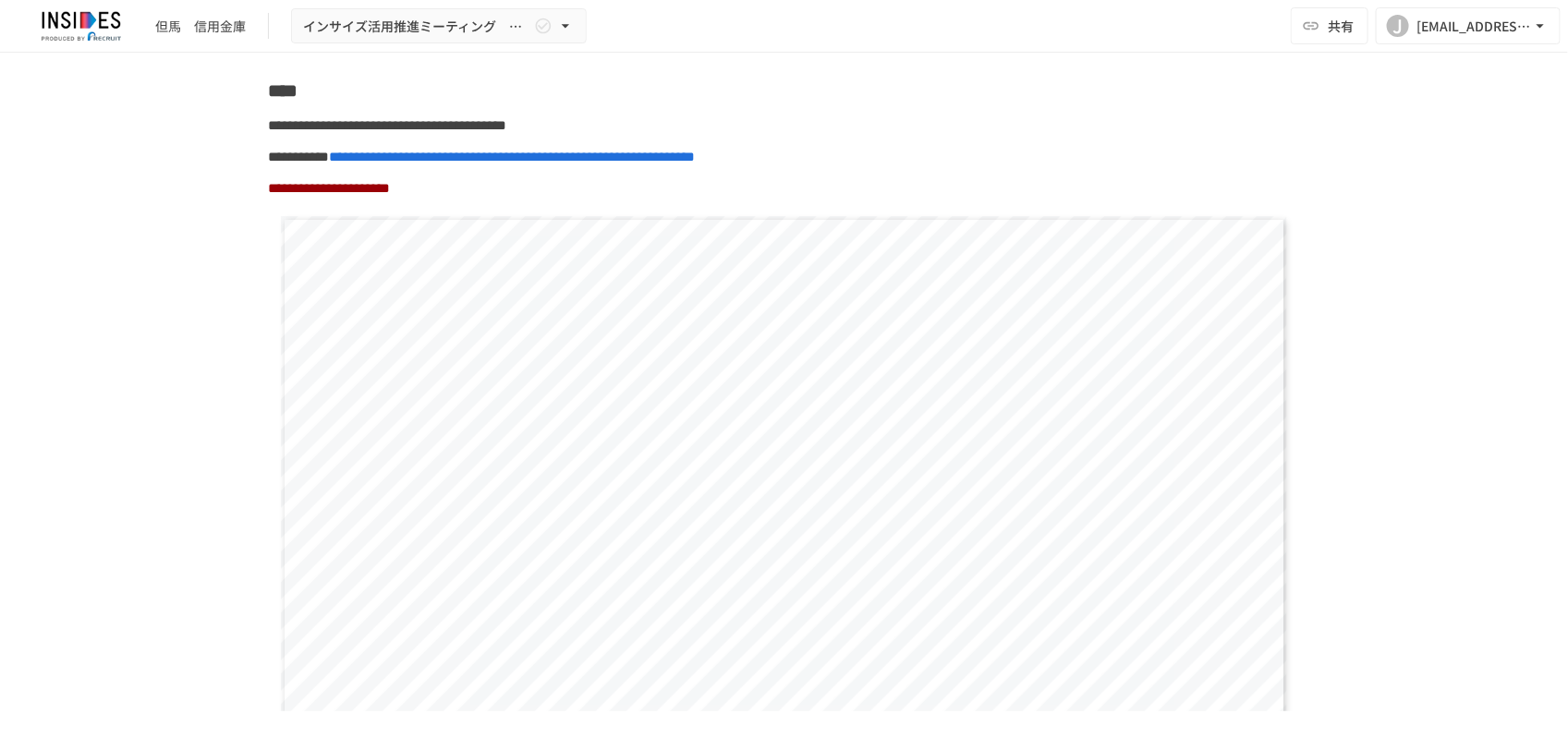 click on "**********" at bounding box center [784, 564] 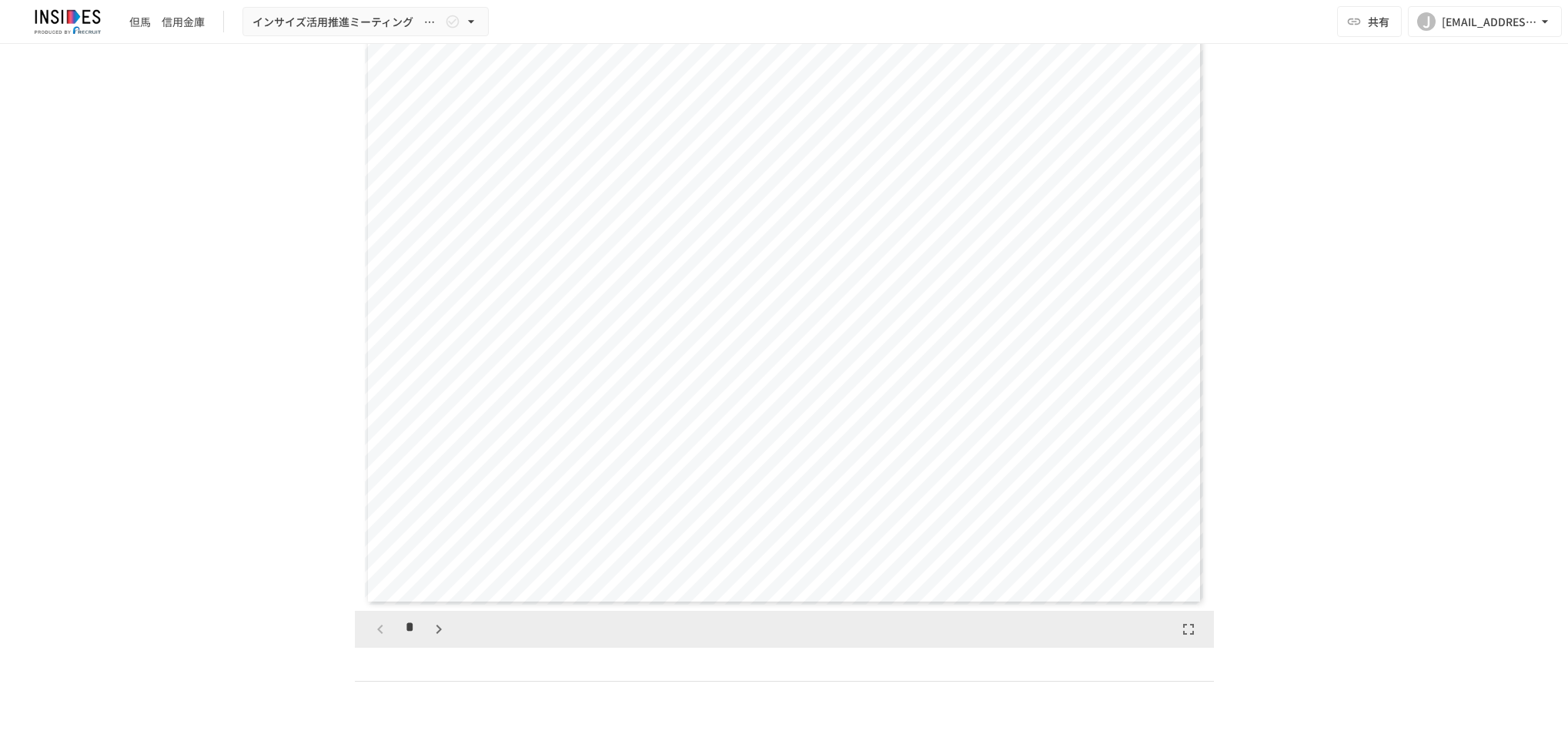 scroll, scrollTop: 2783, scrollLeft: 0, axis: vertical 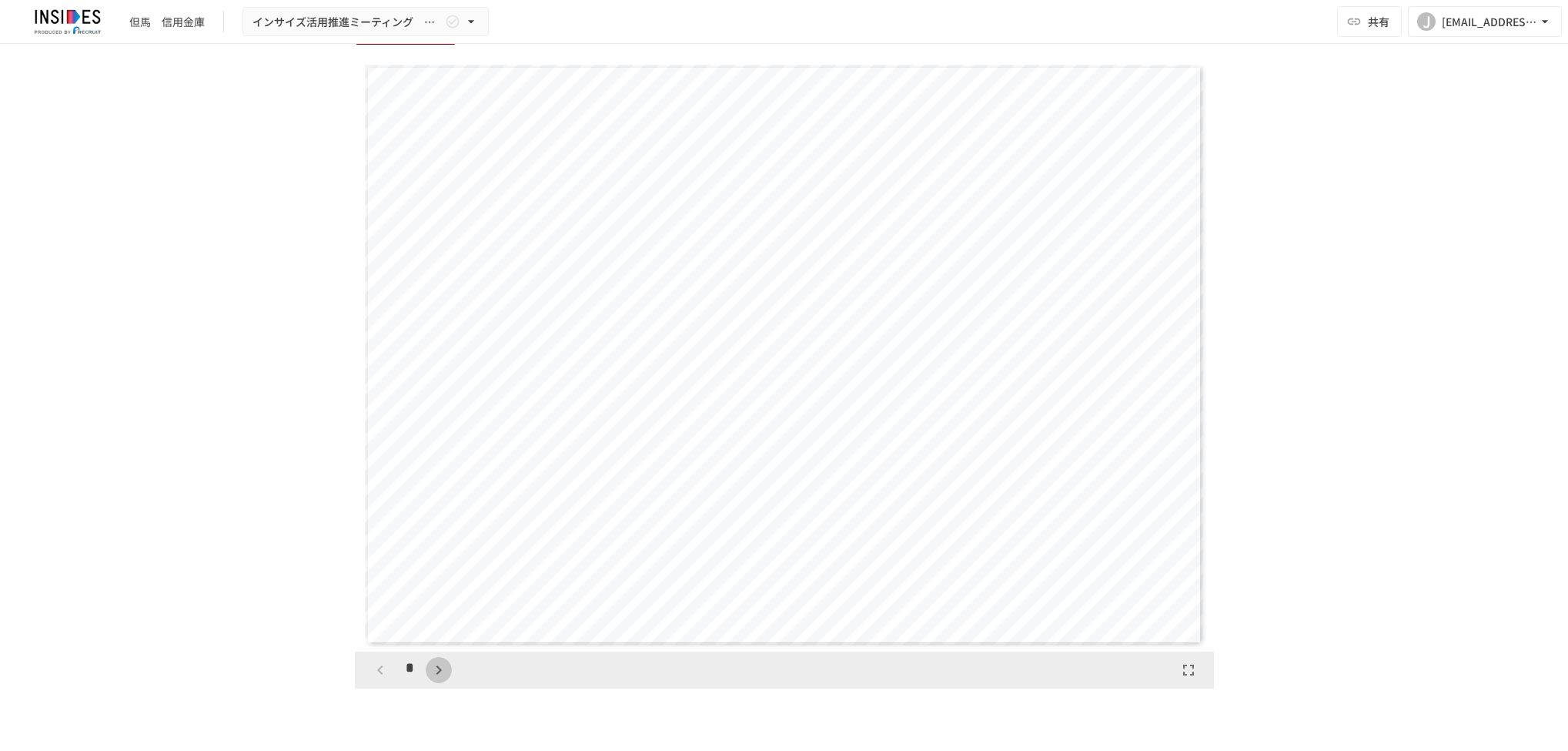 click 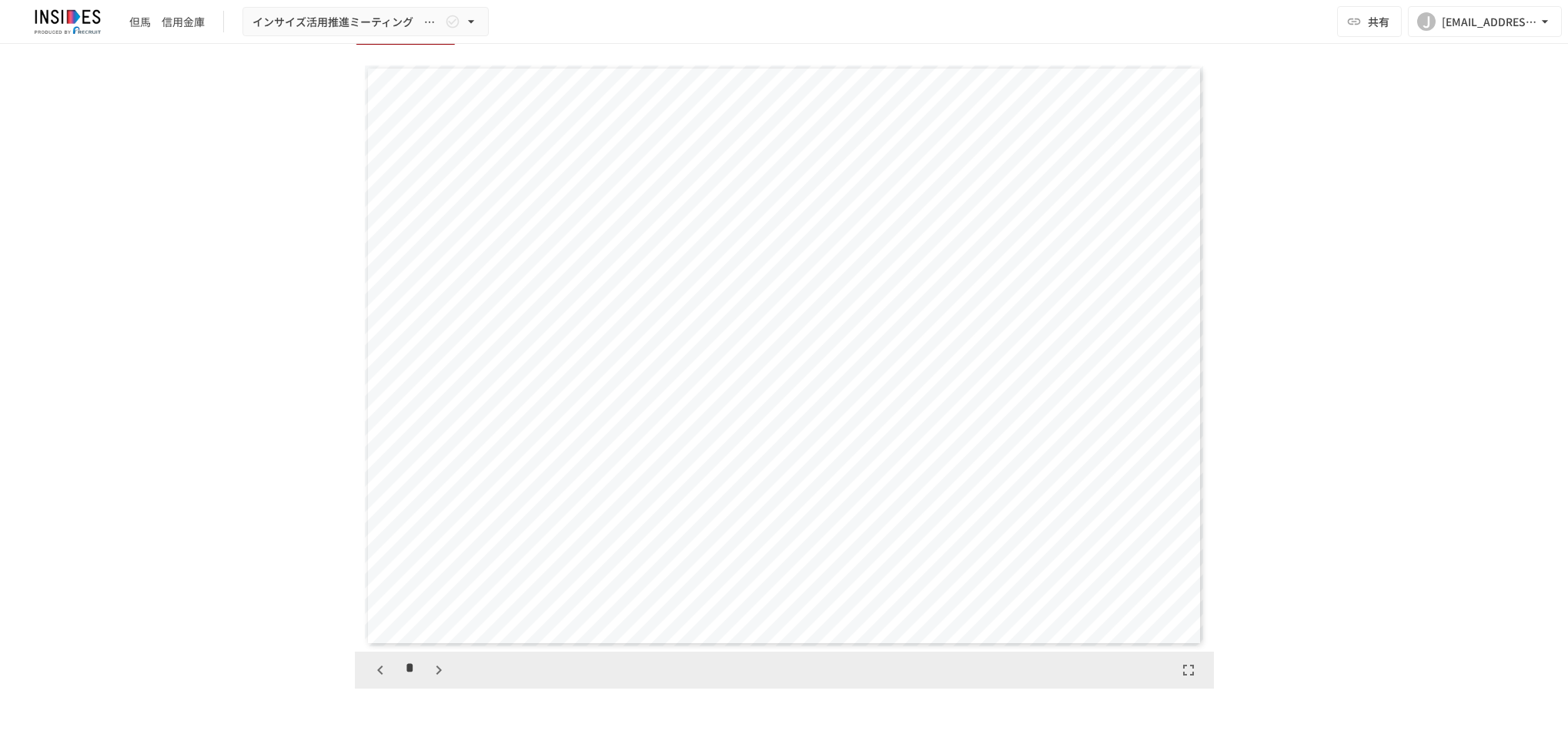 type 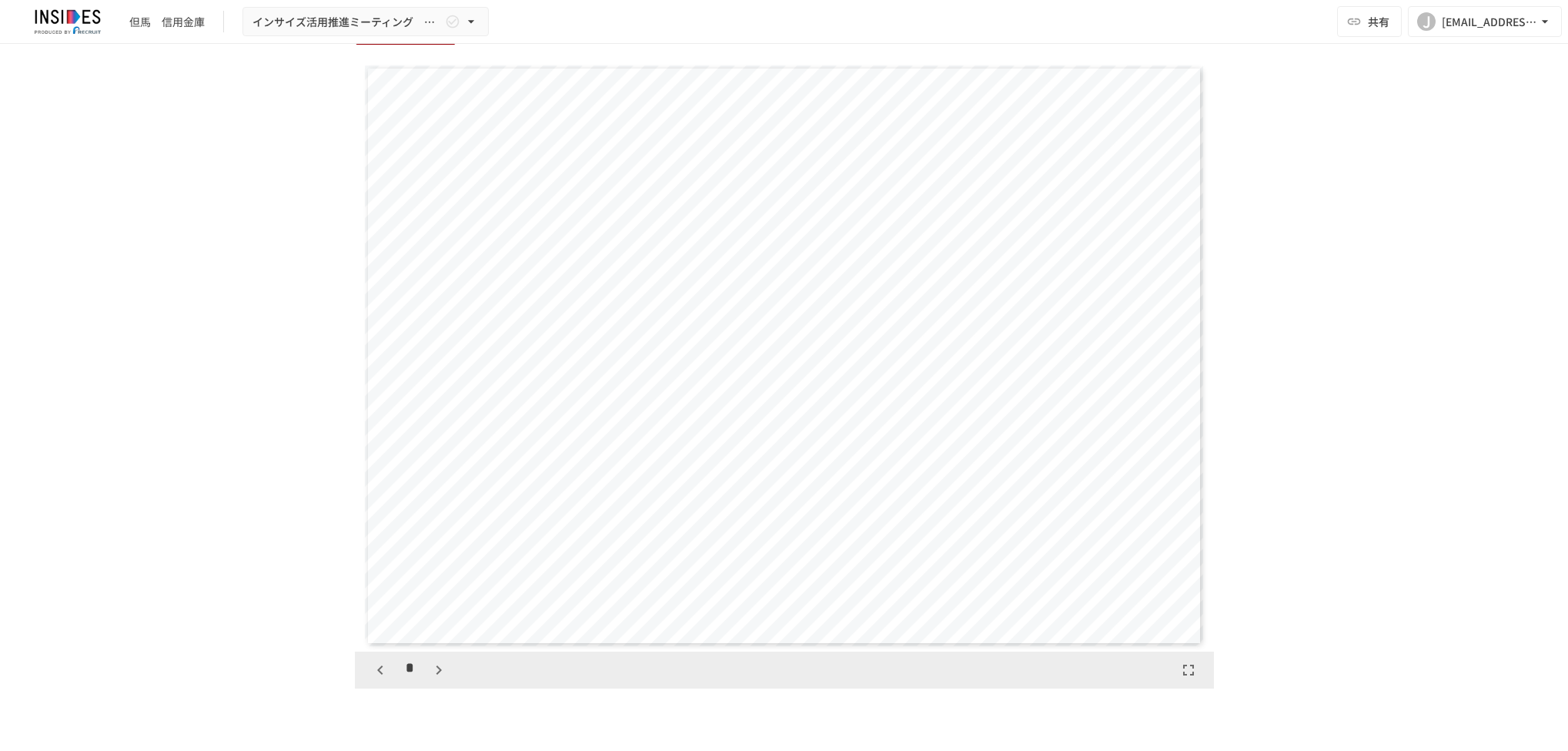 scroll, scrollTop: 592, scrollLeft: 0, axis: vertical 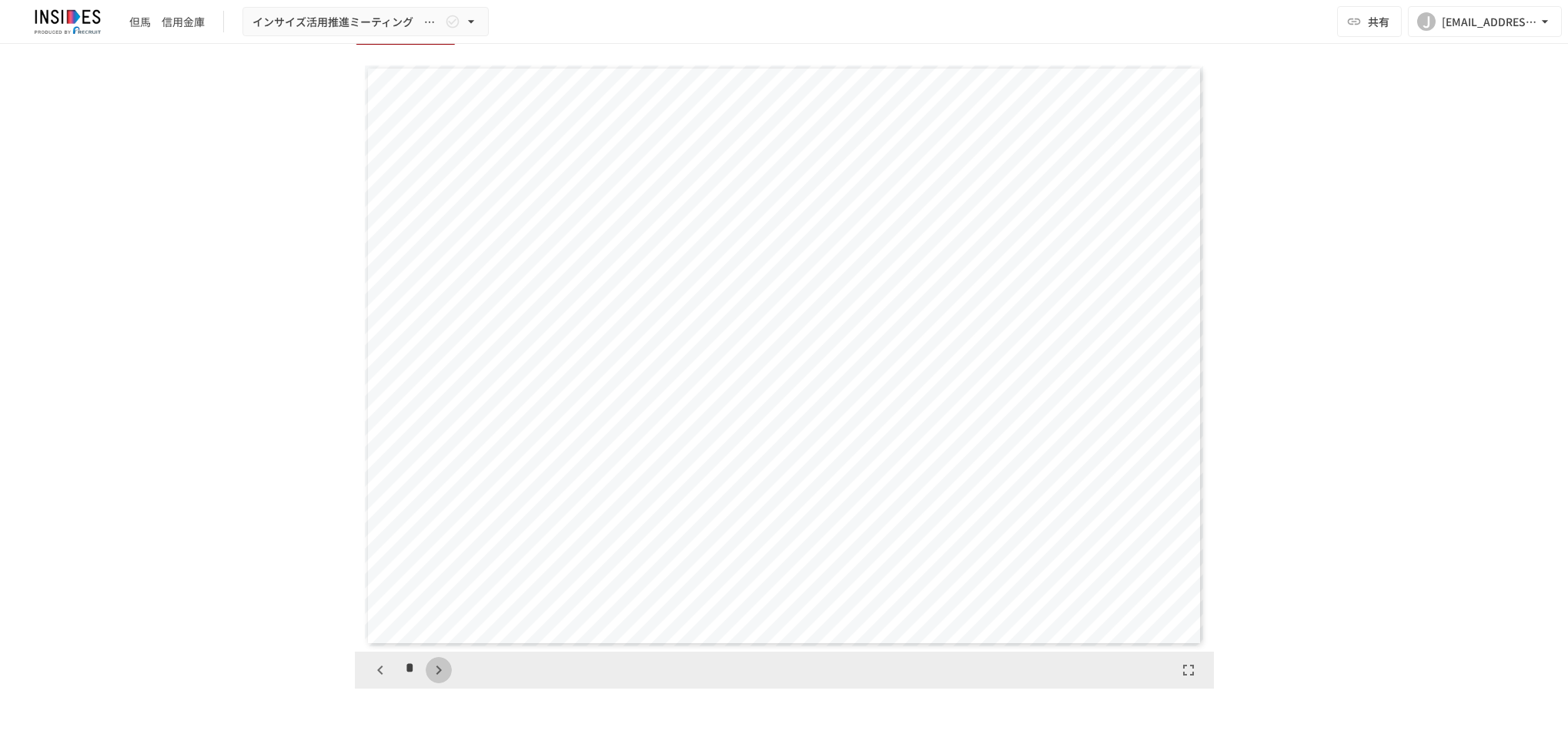 click 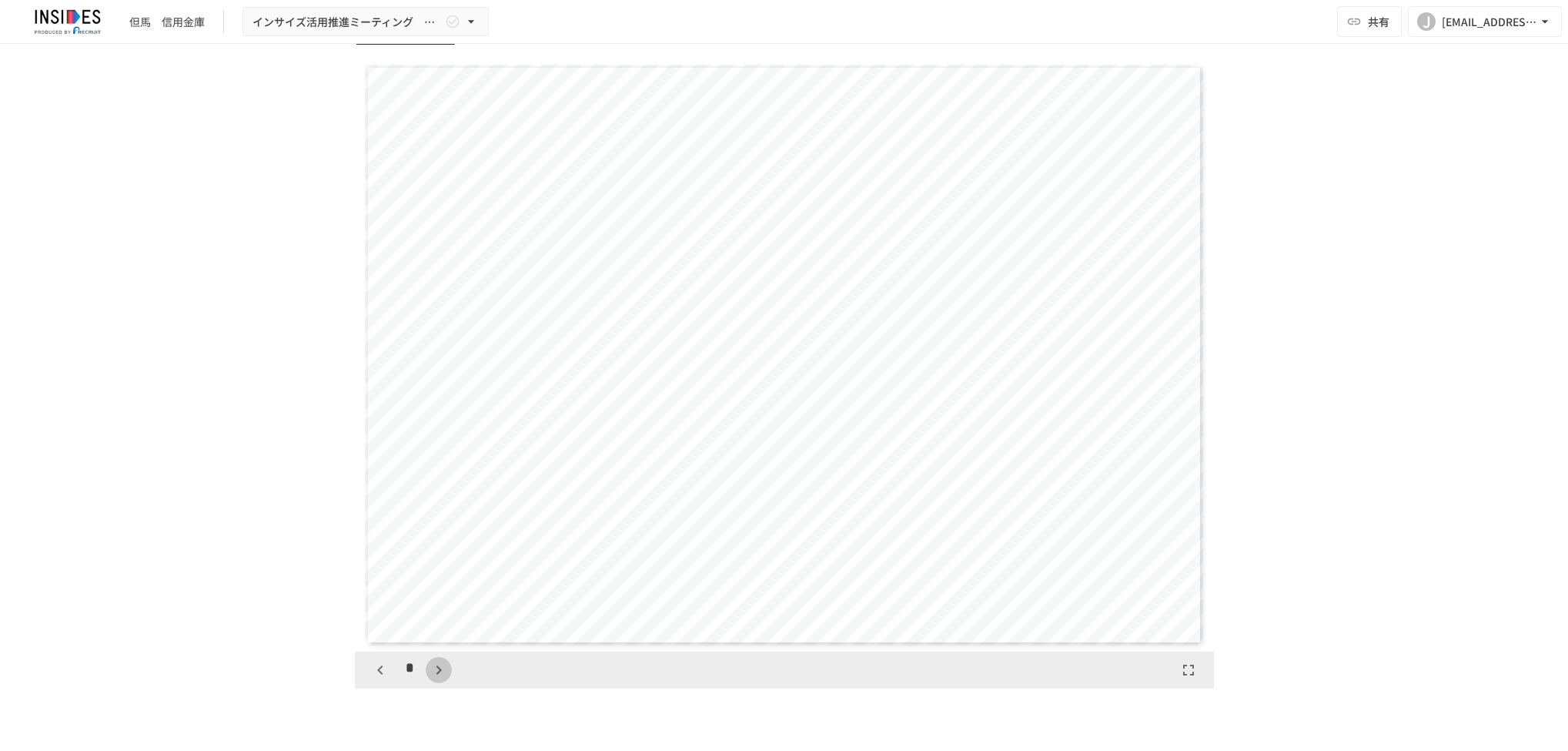 click 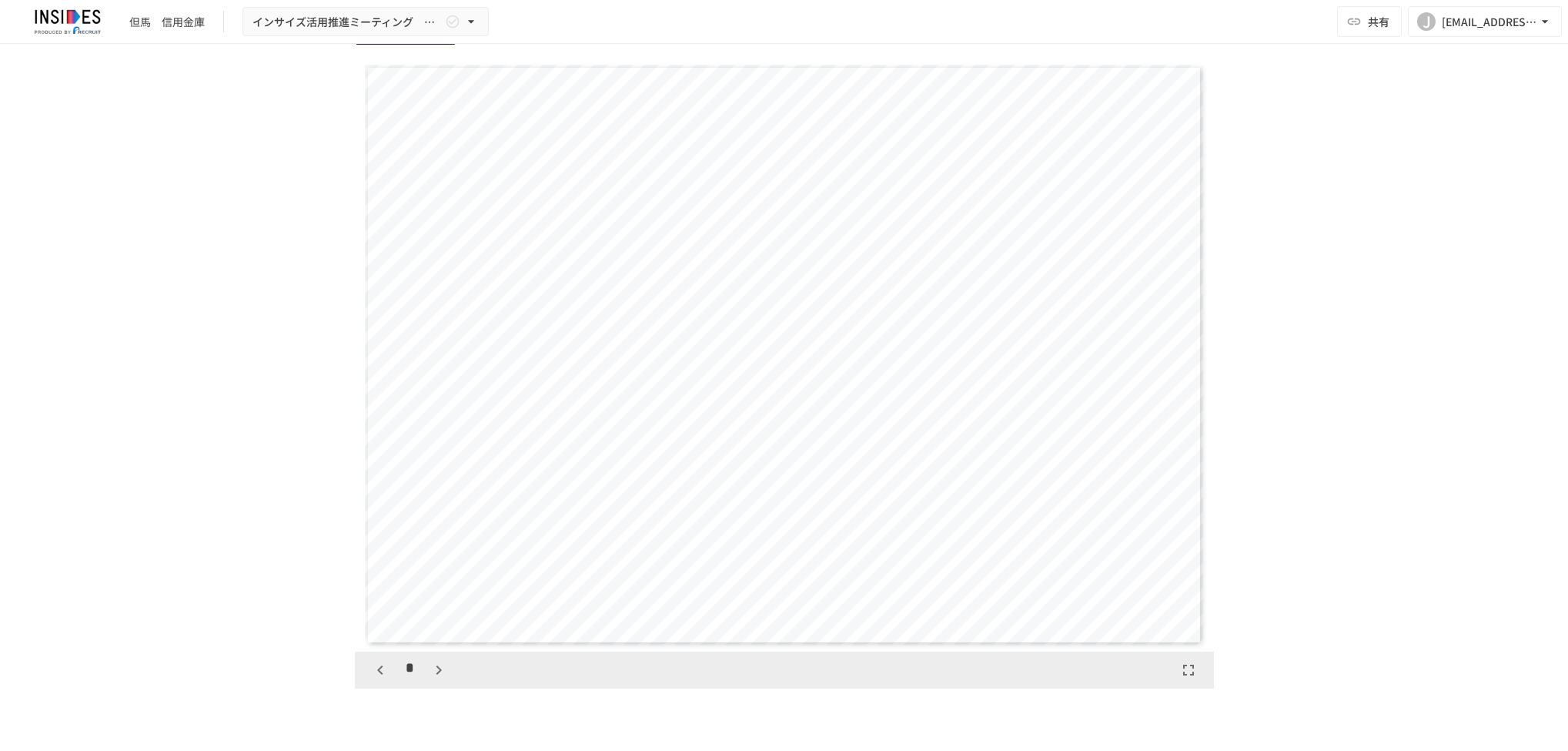 click 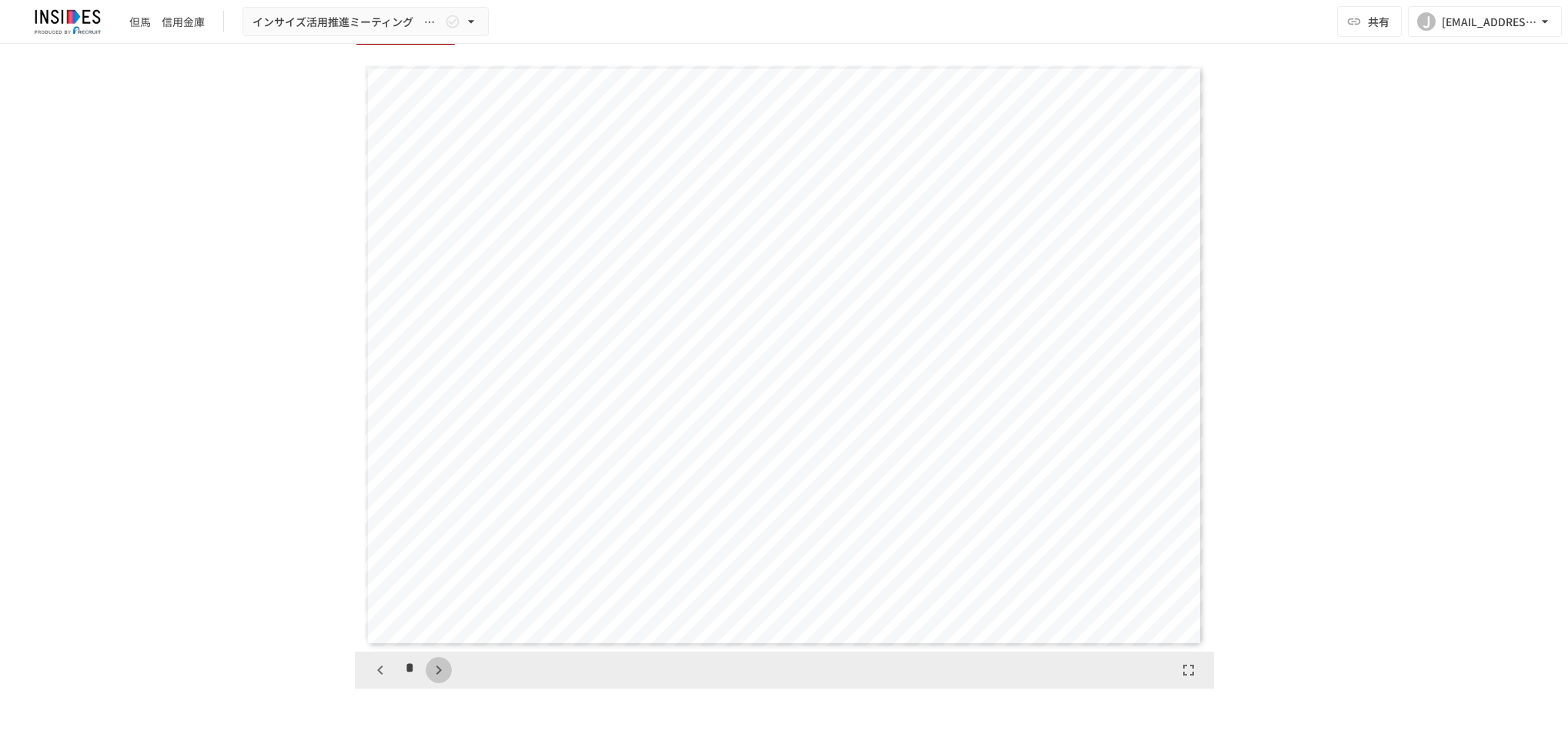 click 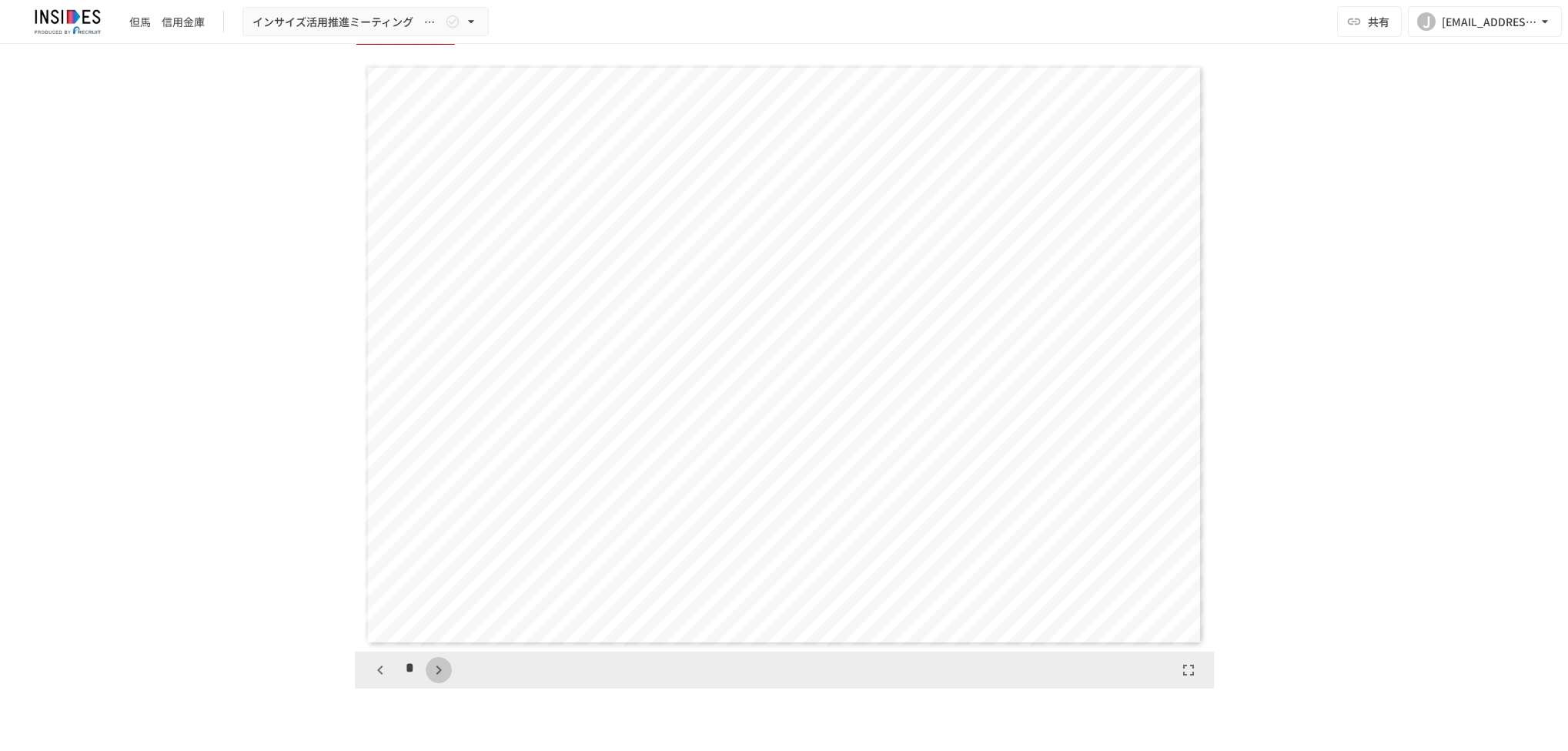 click 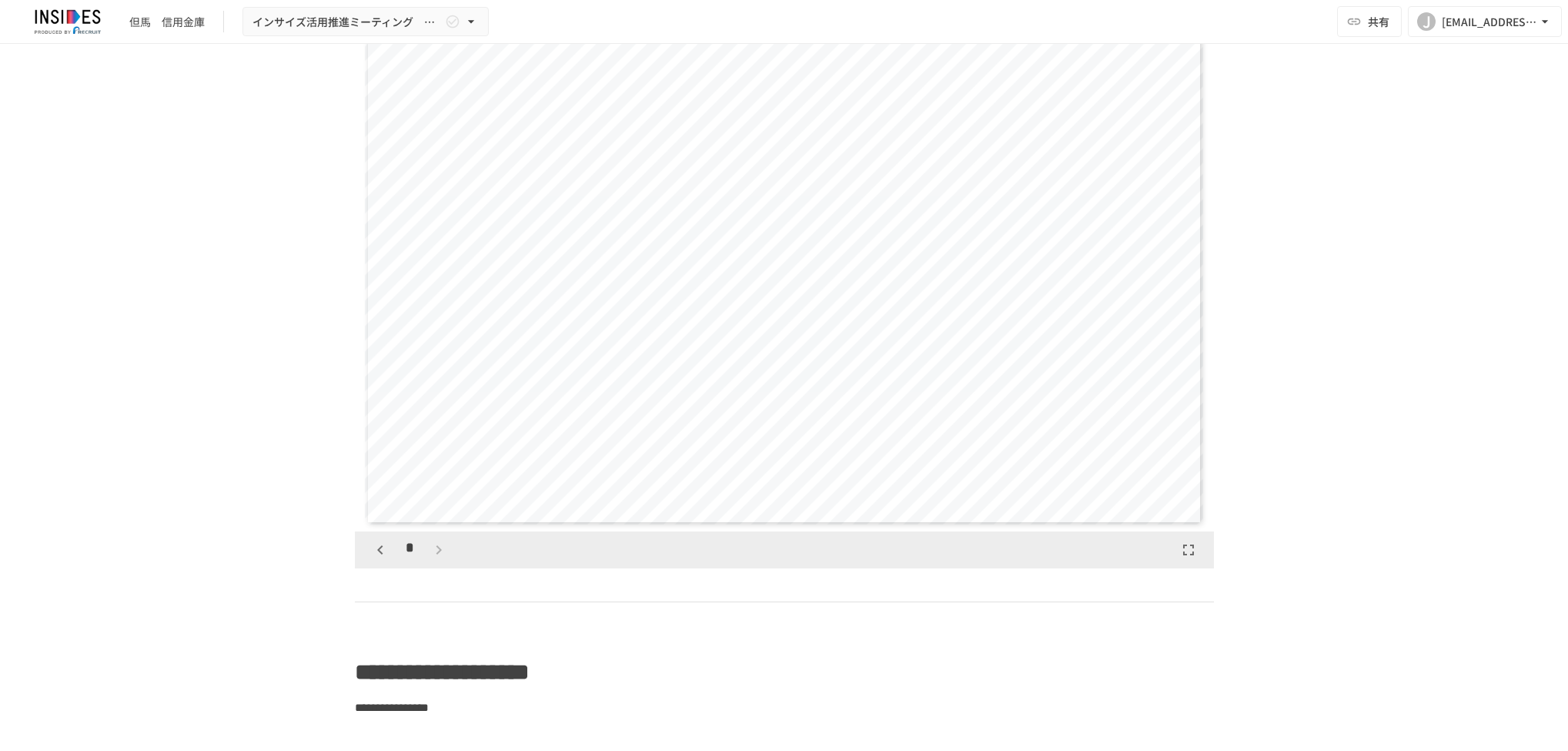 scroll, scrollTop: 2783, scrollLeft: 0, axis: vertical 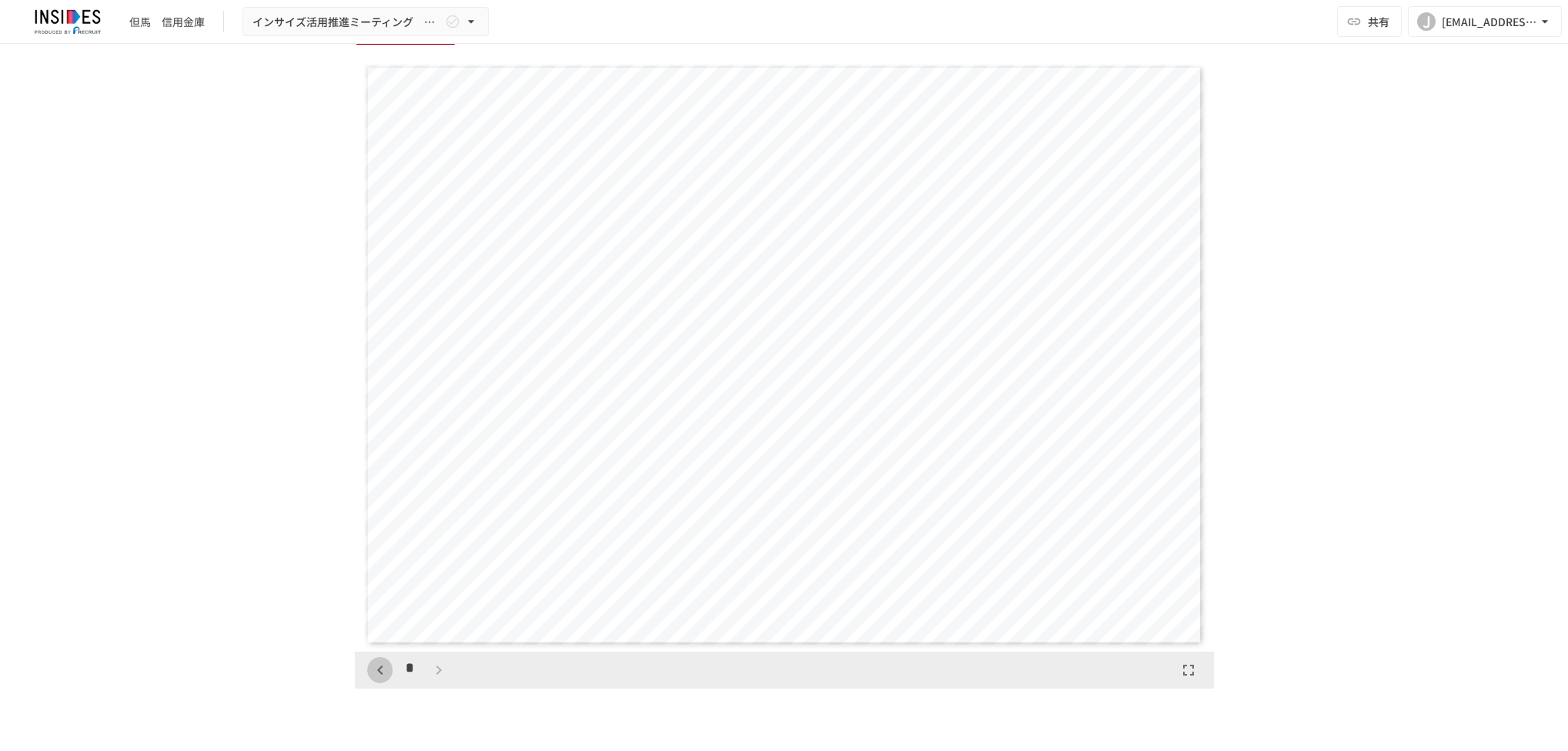 click 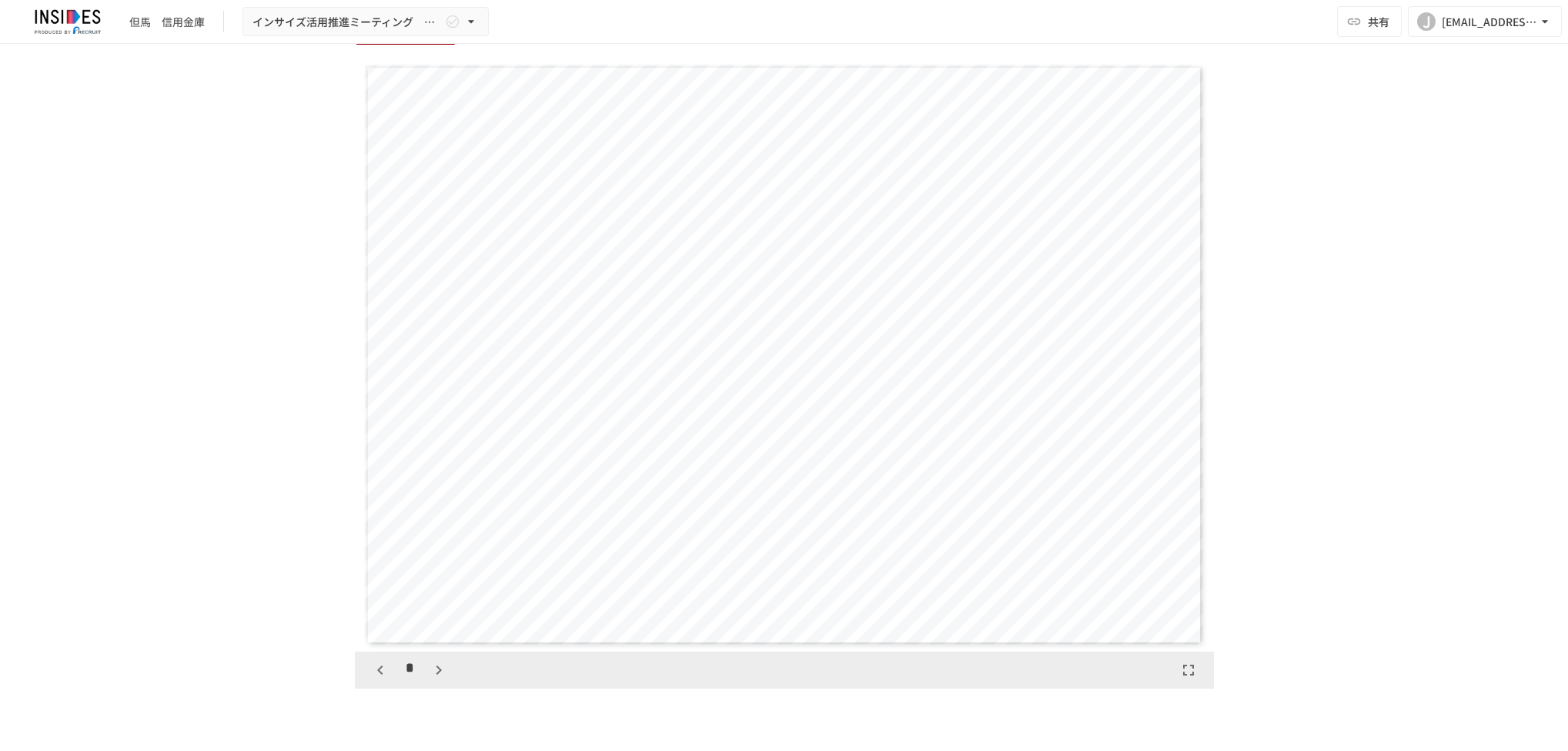 scroll, scrollTop: 2965, scrollLeft: 0, axis: vertical 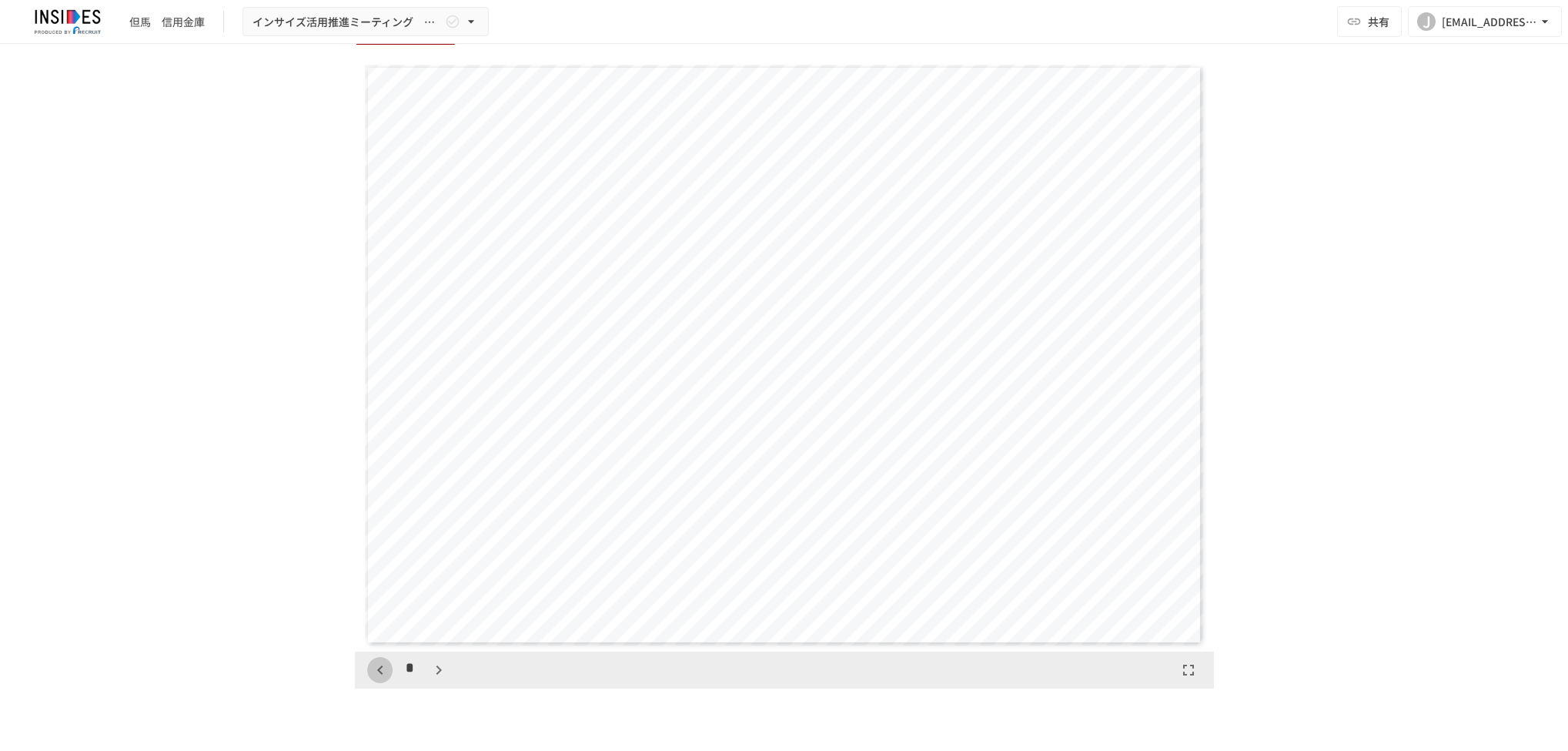 click 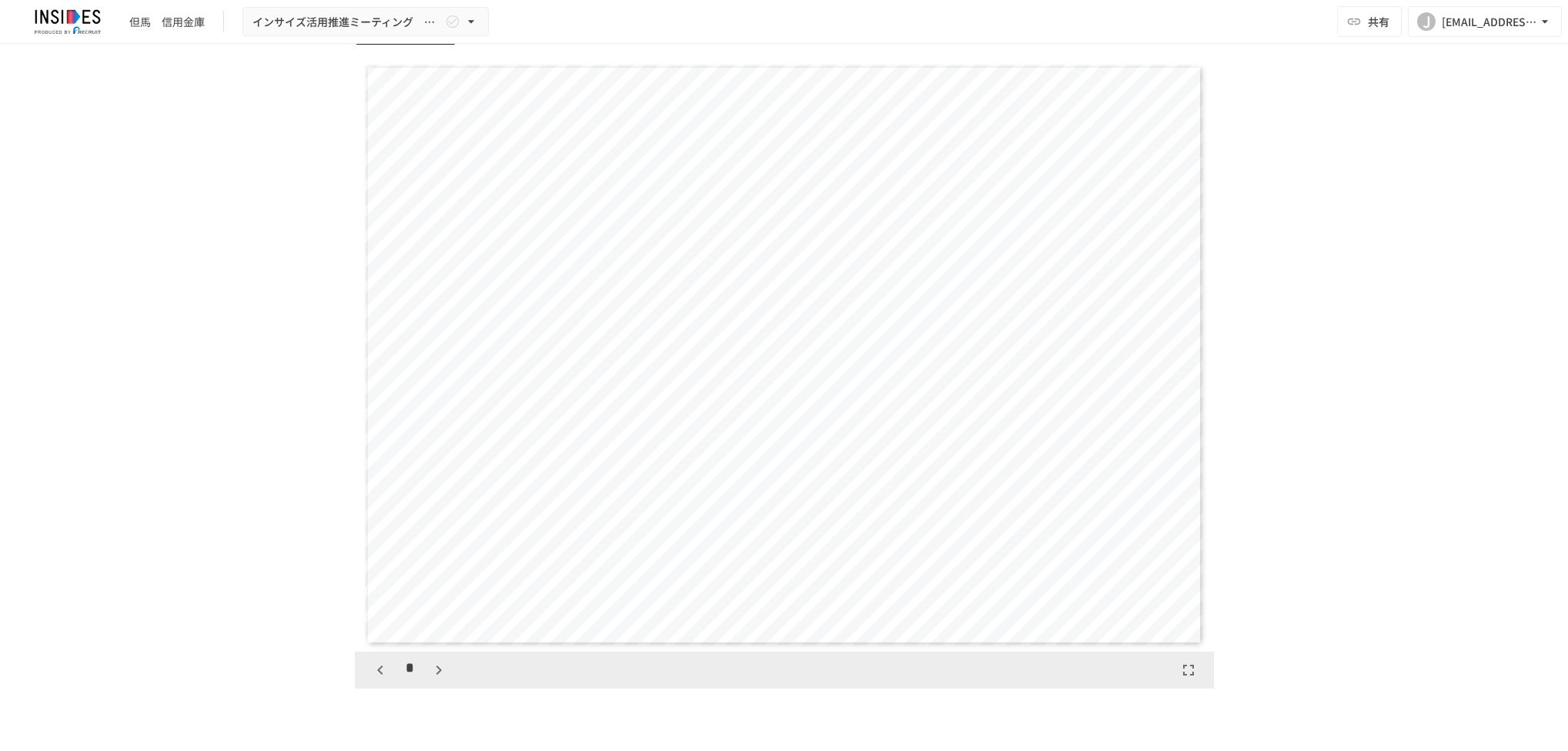 scroll, scrollTop: 2372, scrollLeft: 0, axis: vertical 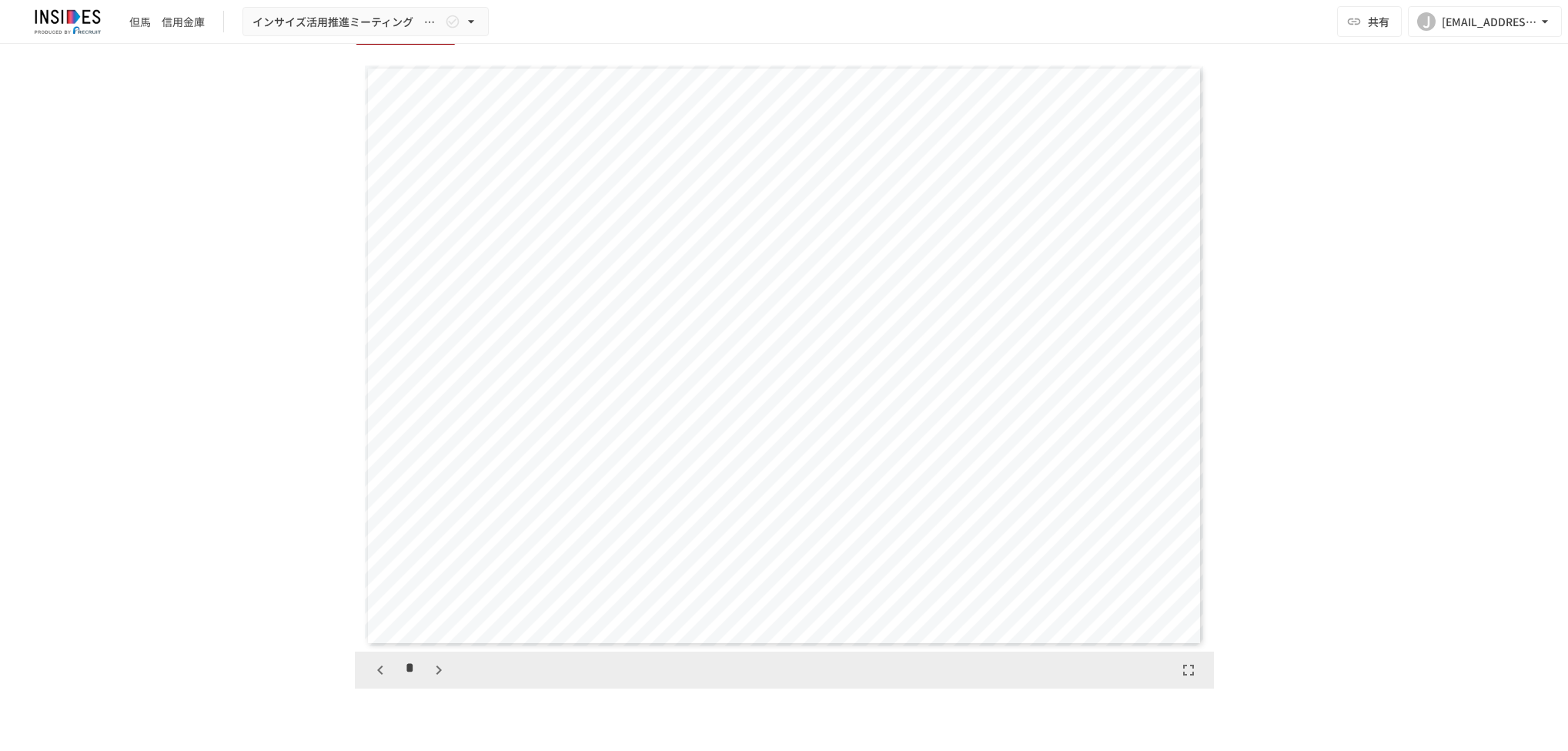 click 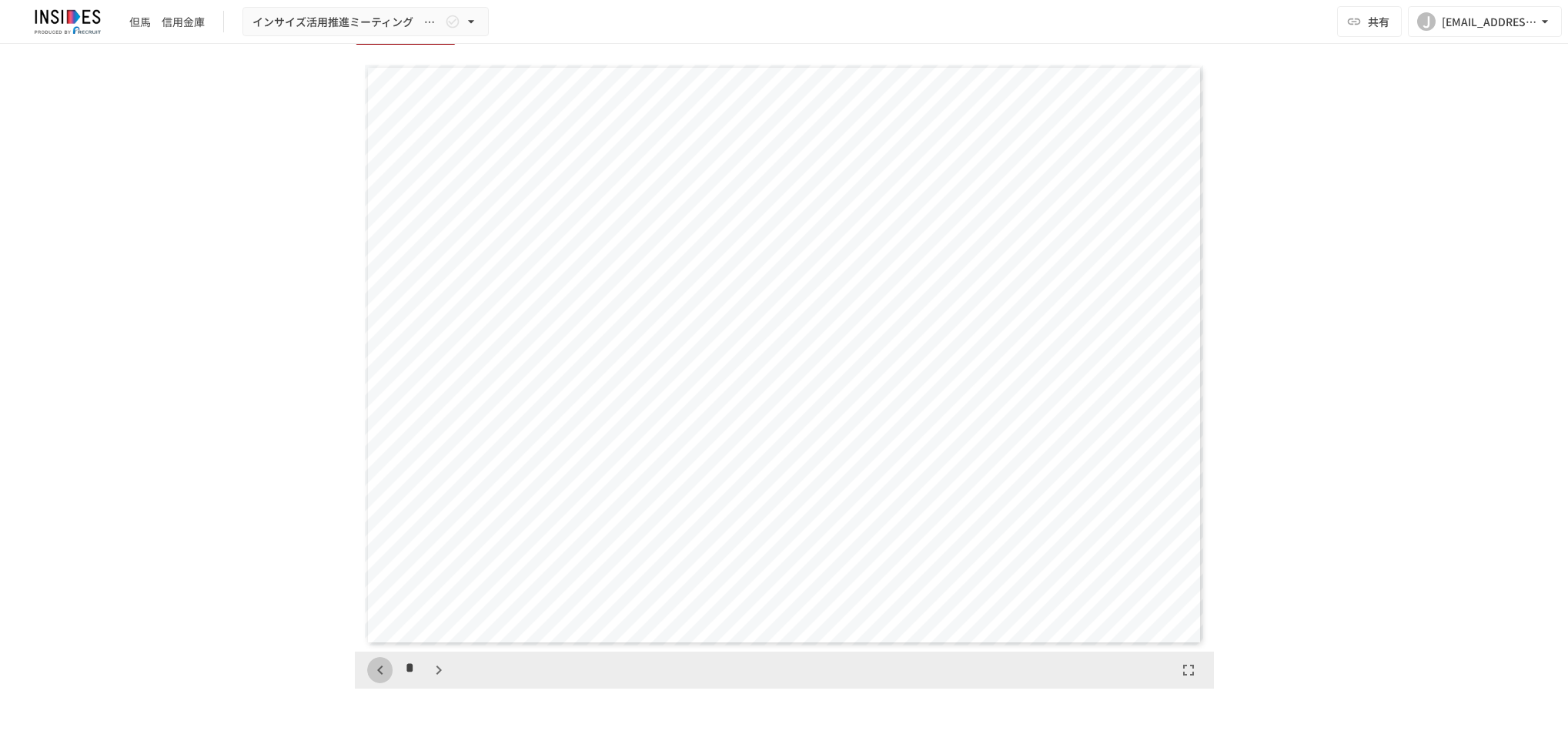 click 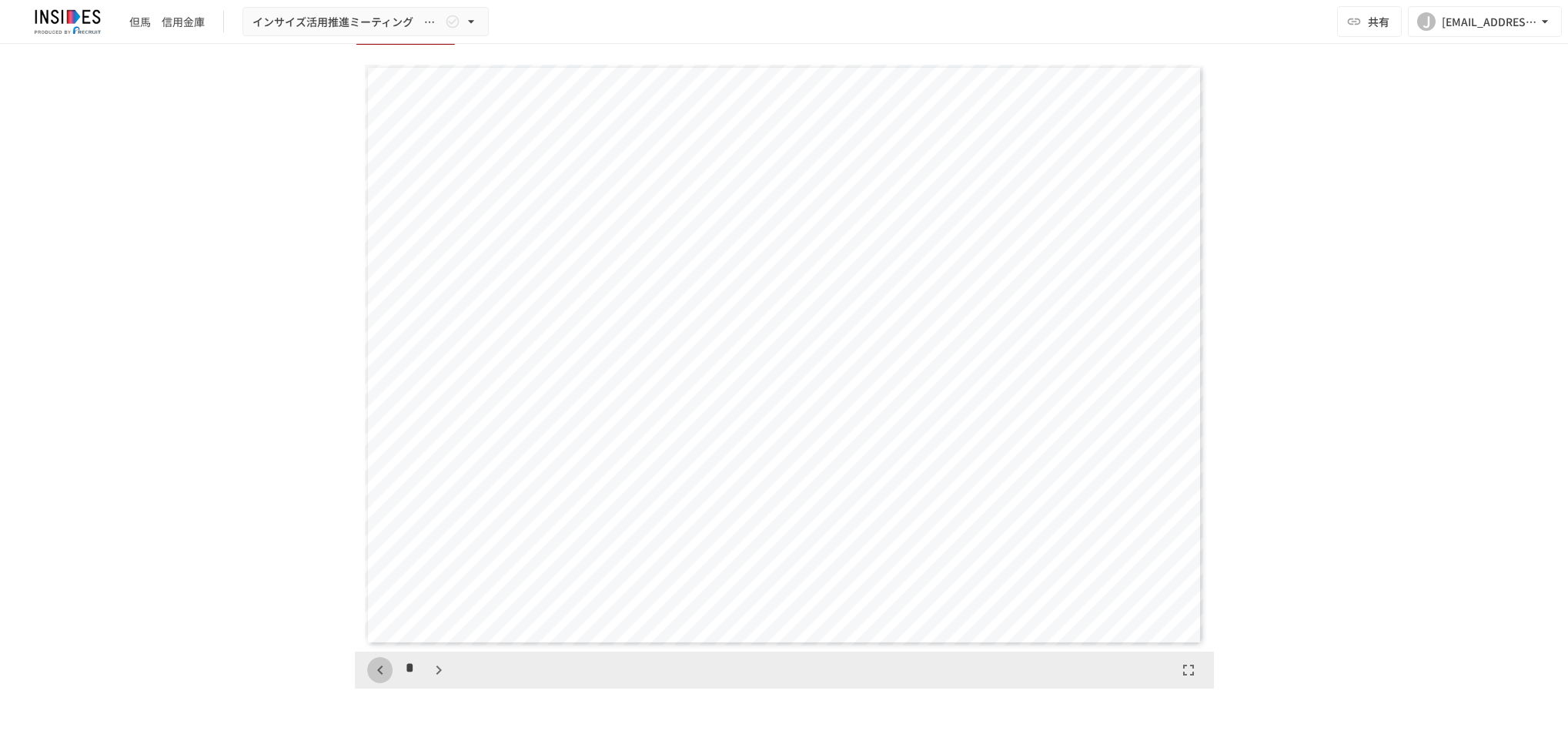 click 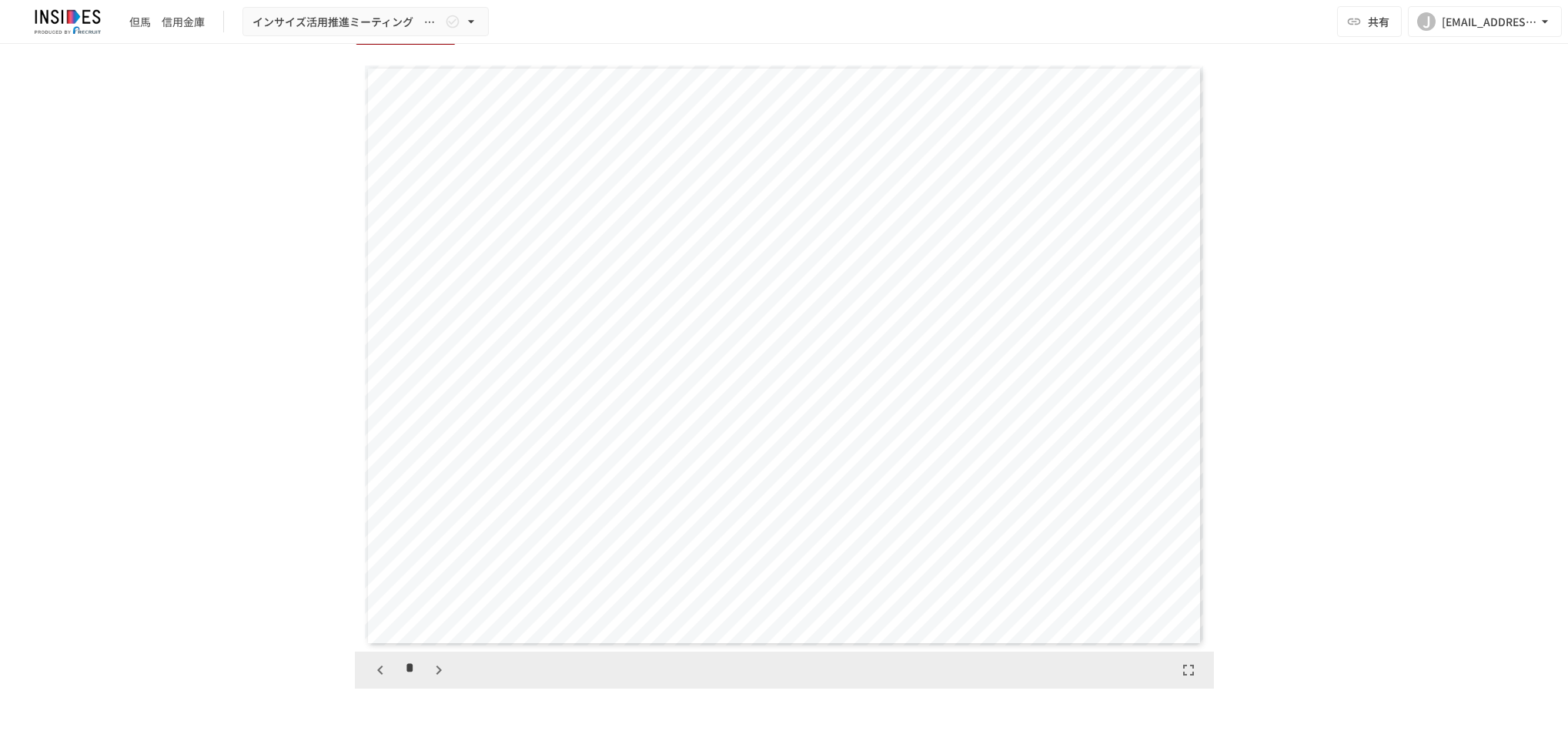 click 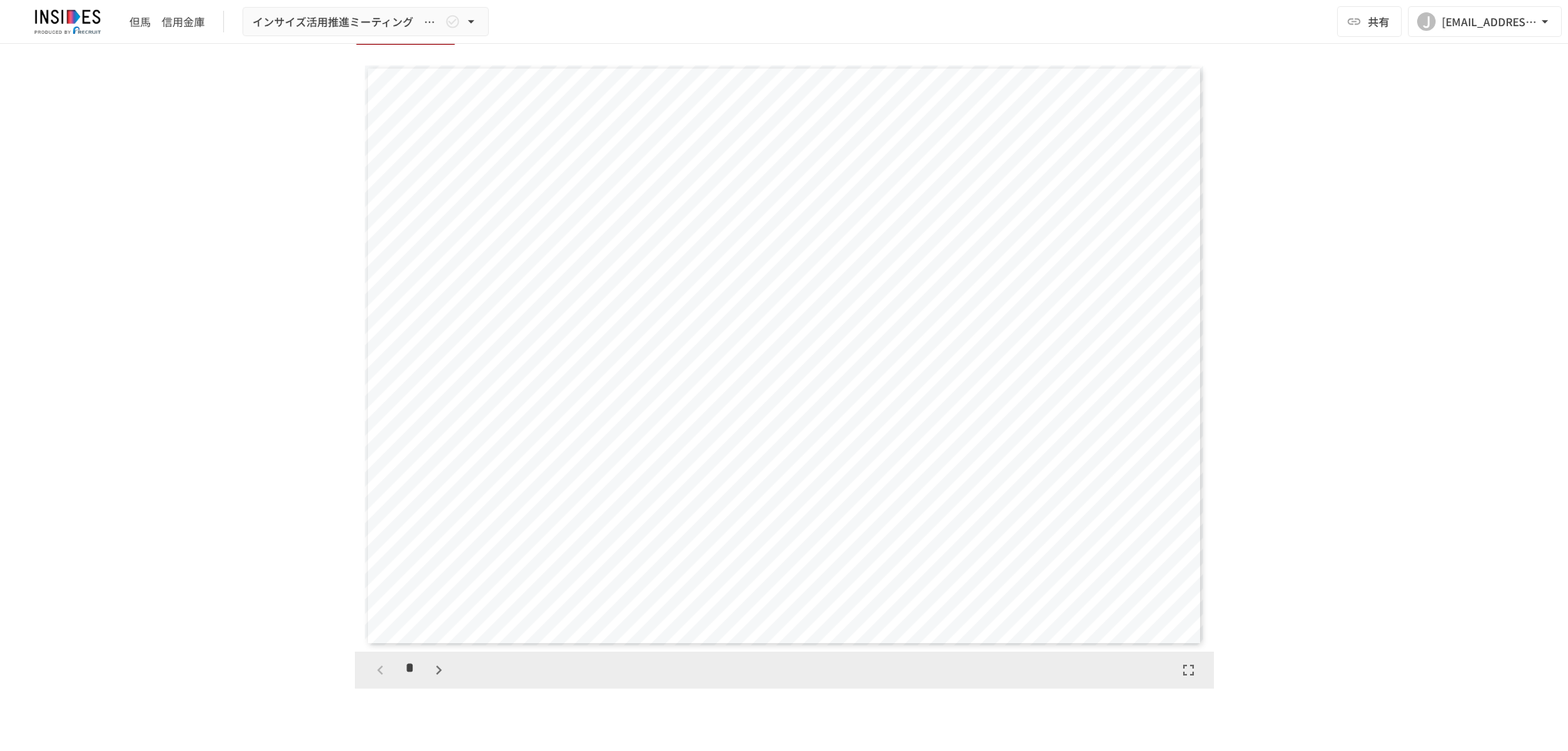 scroll, scrollTop: 0, scrollLeft: 0, axis: both 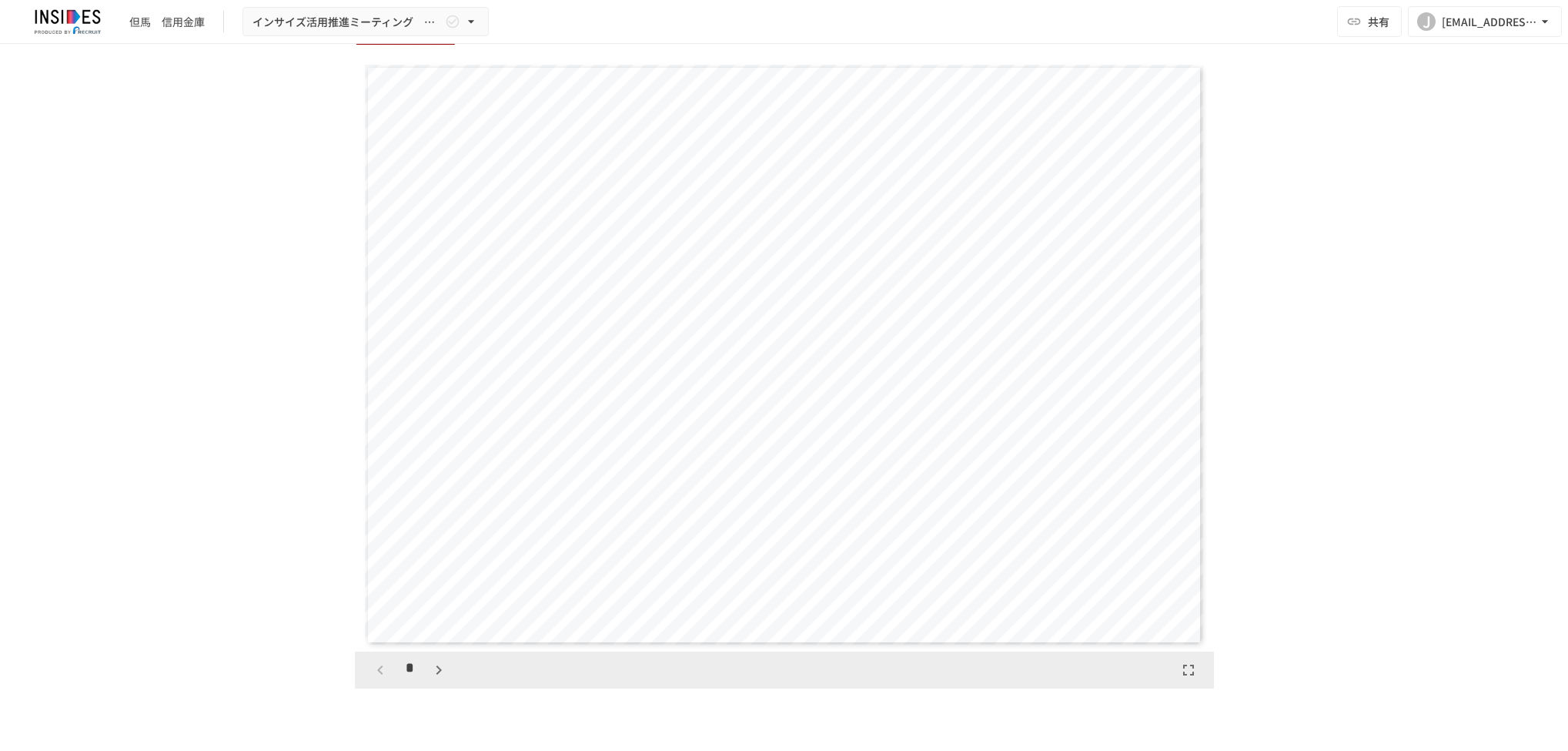 click on "*" at bounding box center (410, 670) 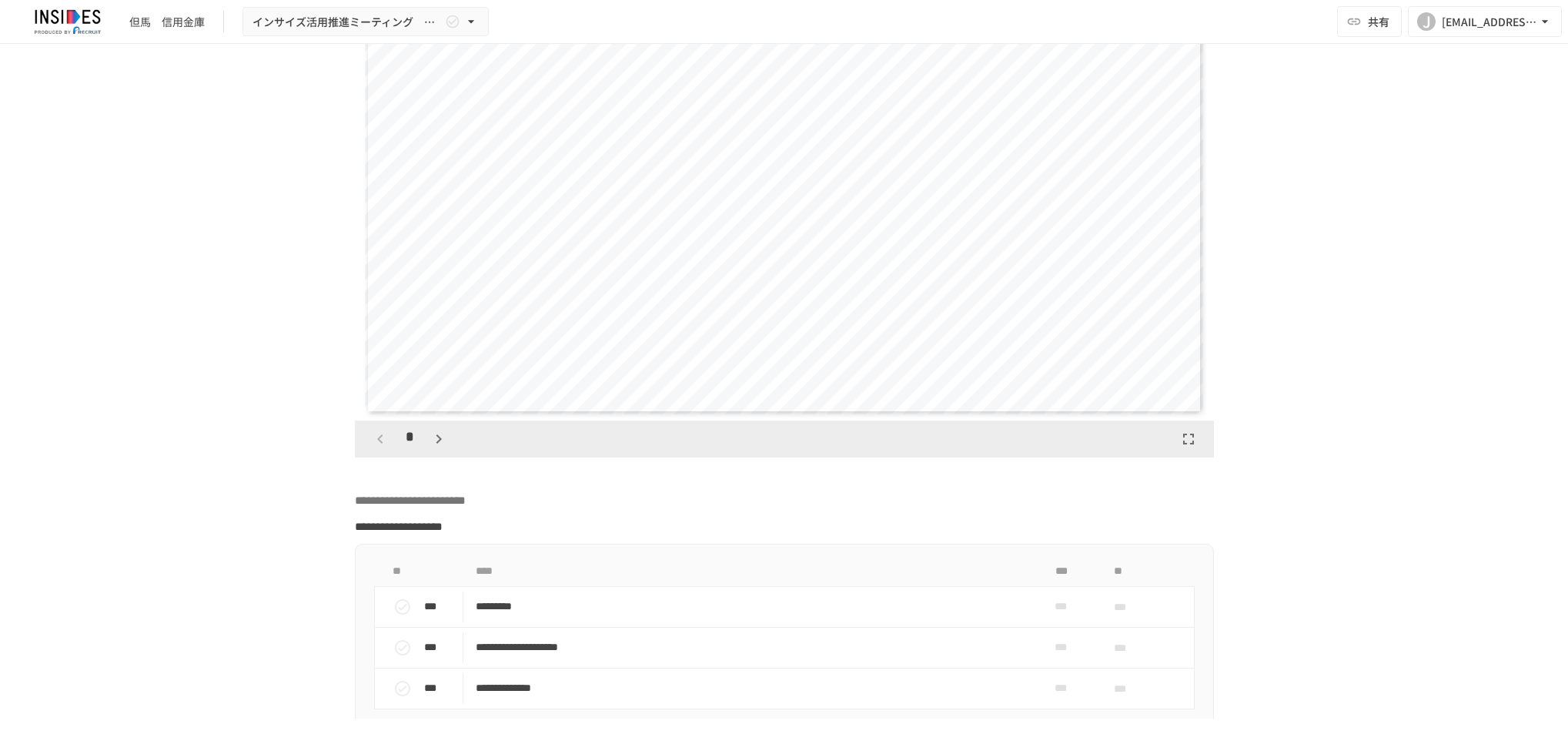 scroll, scrollTop: 3707, scrollLeft: 0, axis: vertical 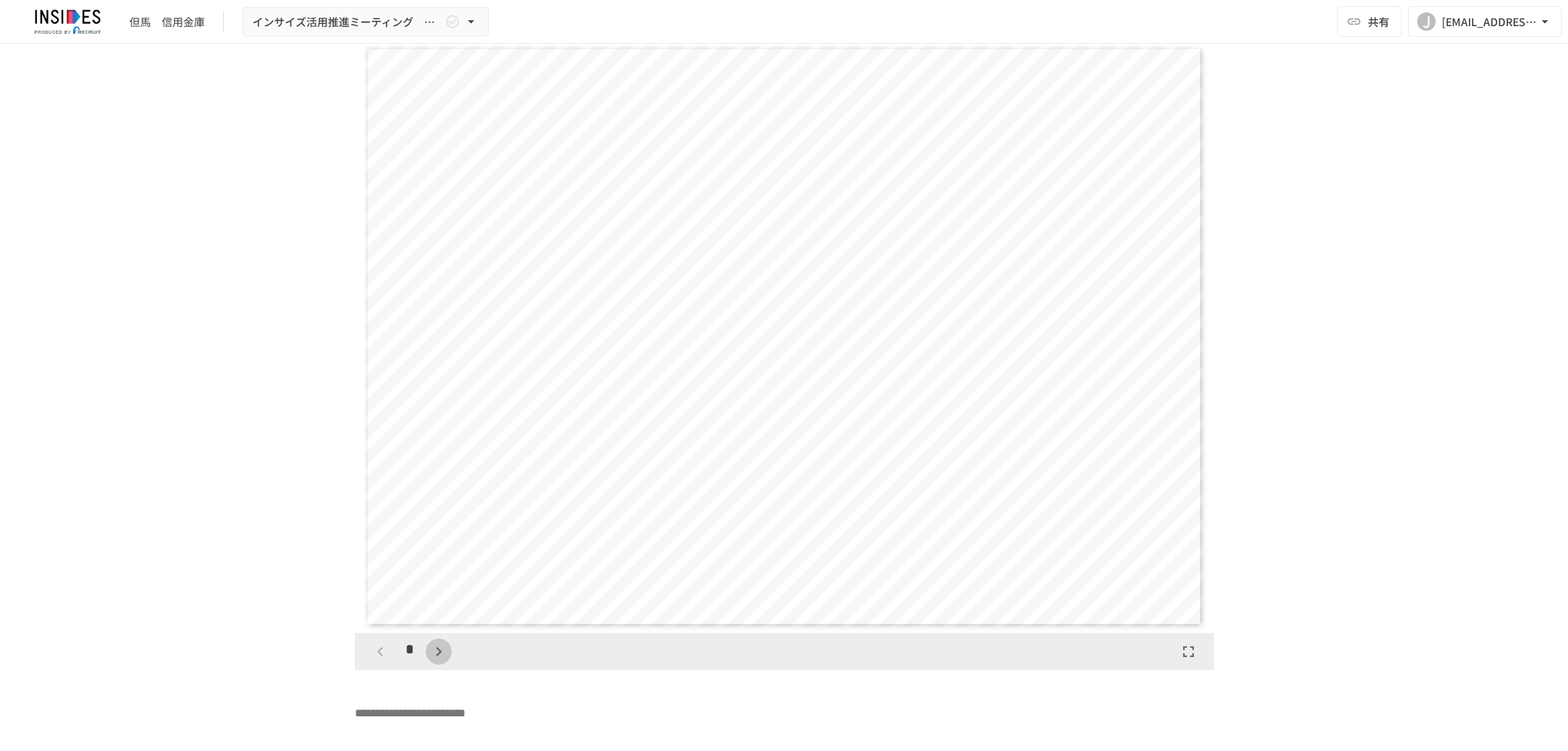 click 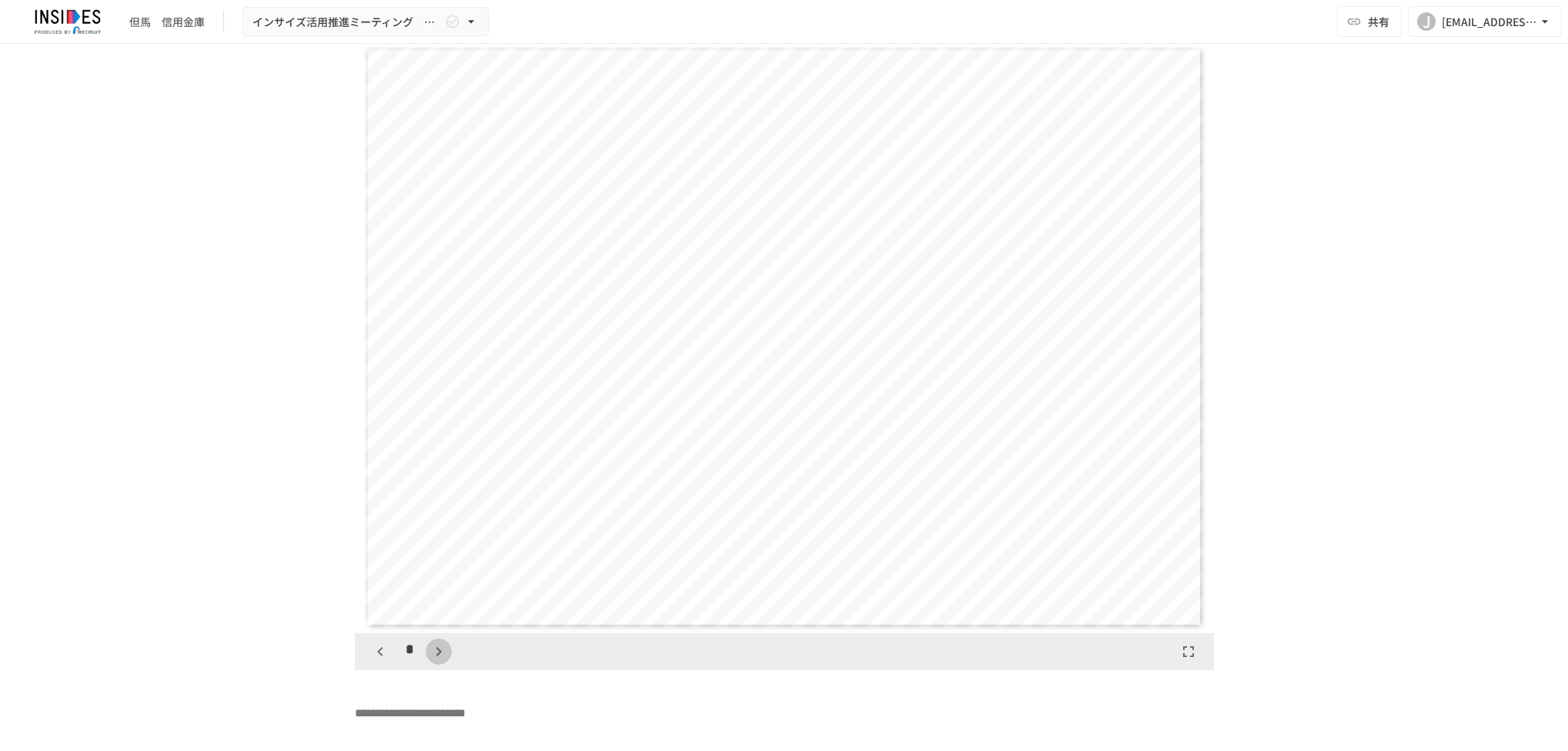 click 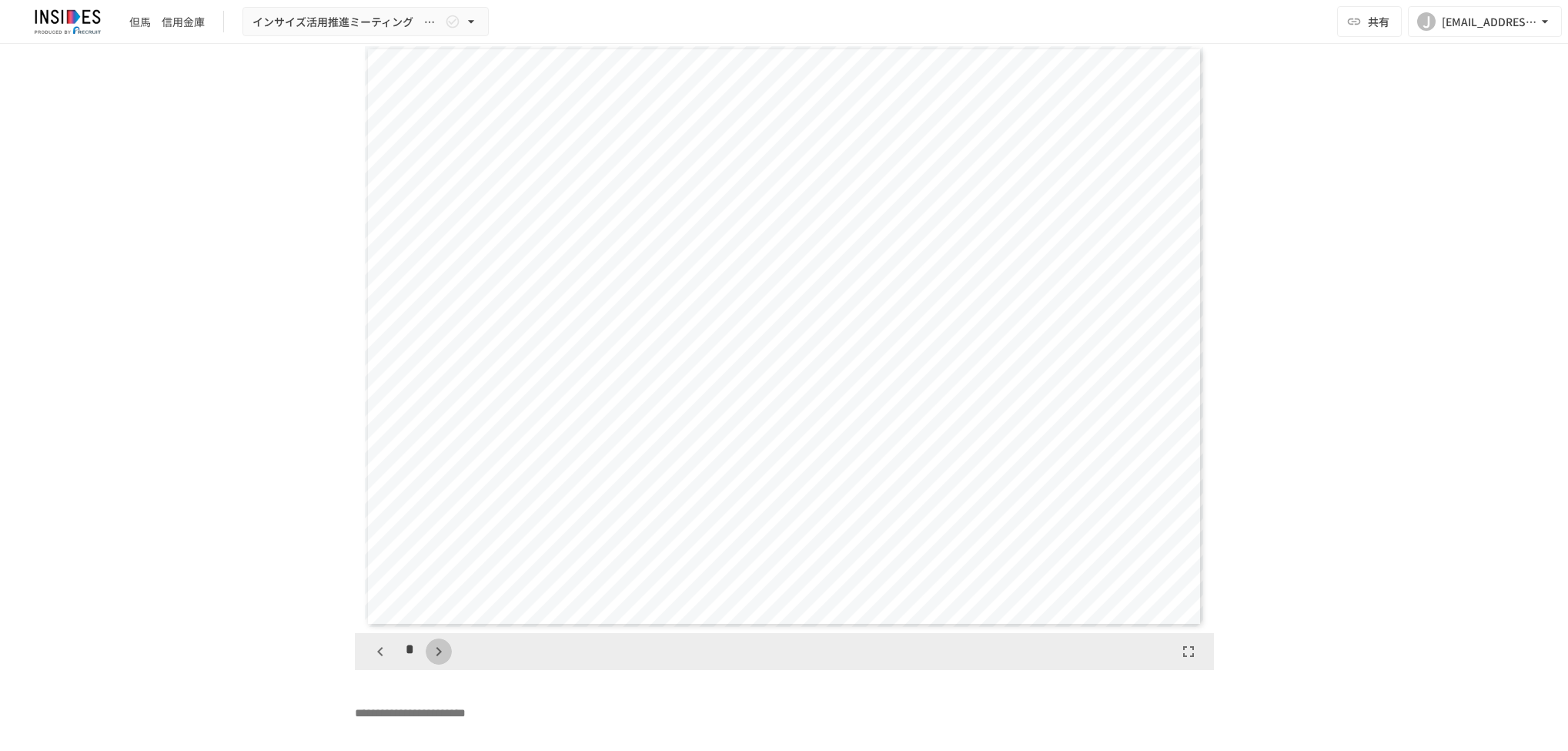 click 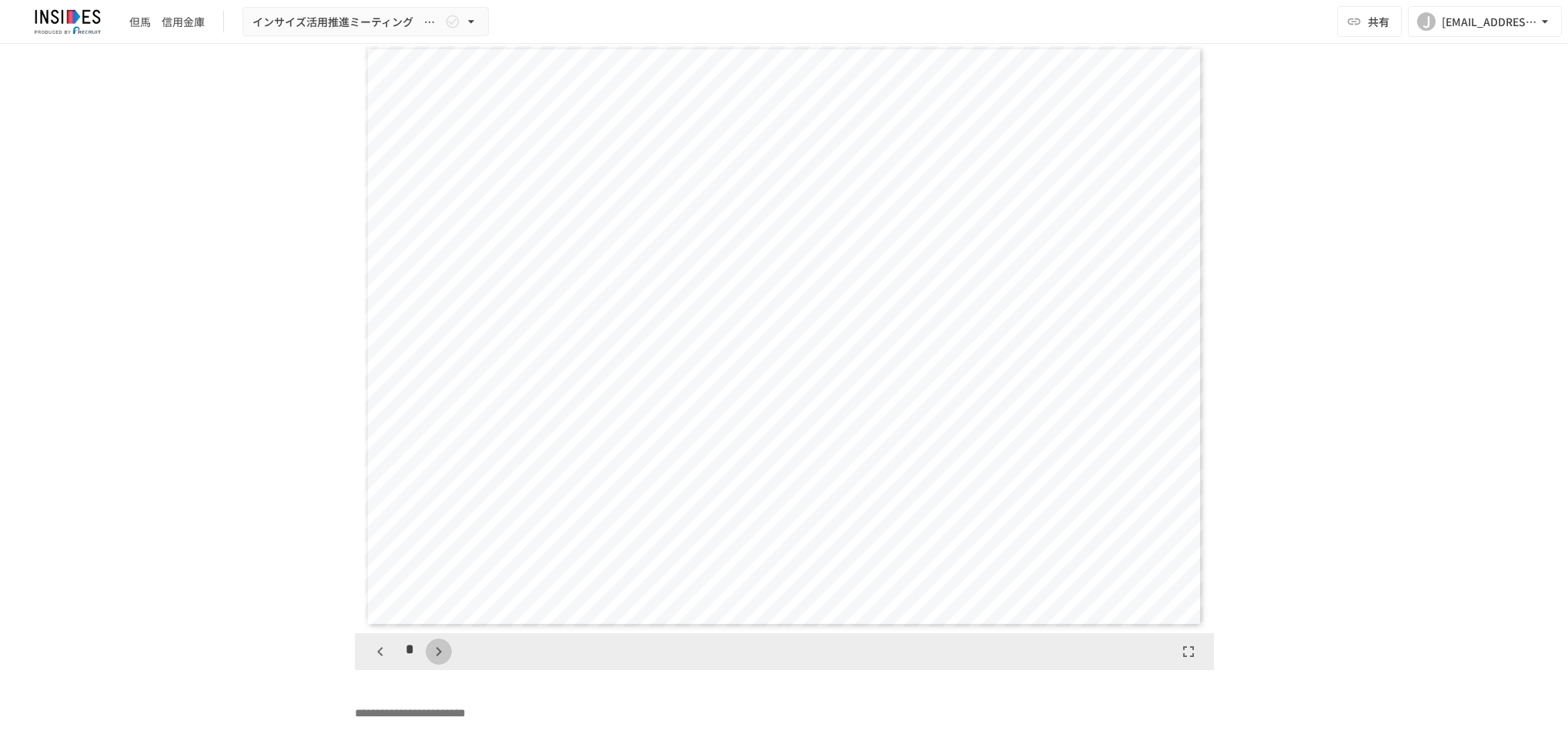 scroll, scrollTop: 1779, scrollLeft: 0, axis: vertical 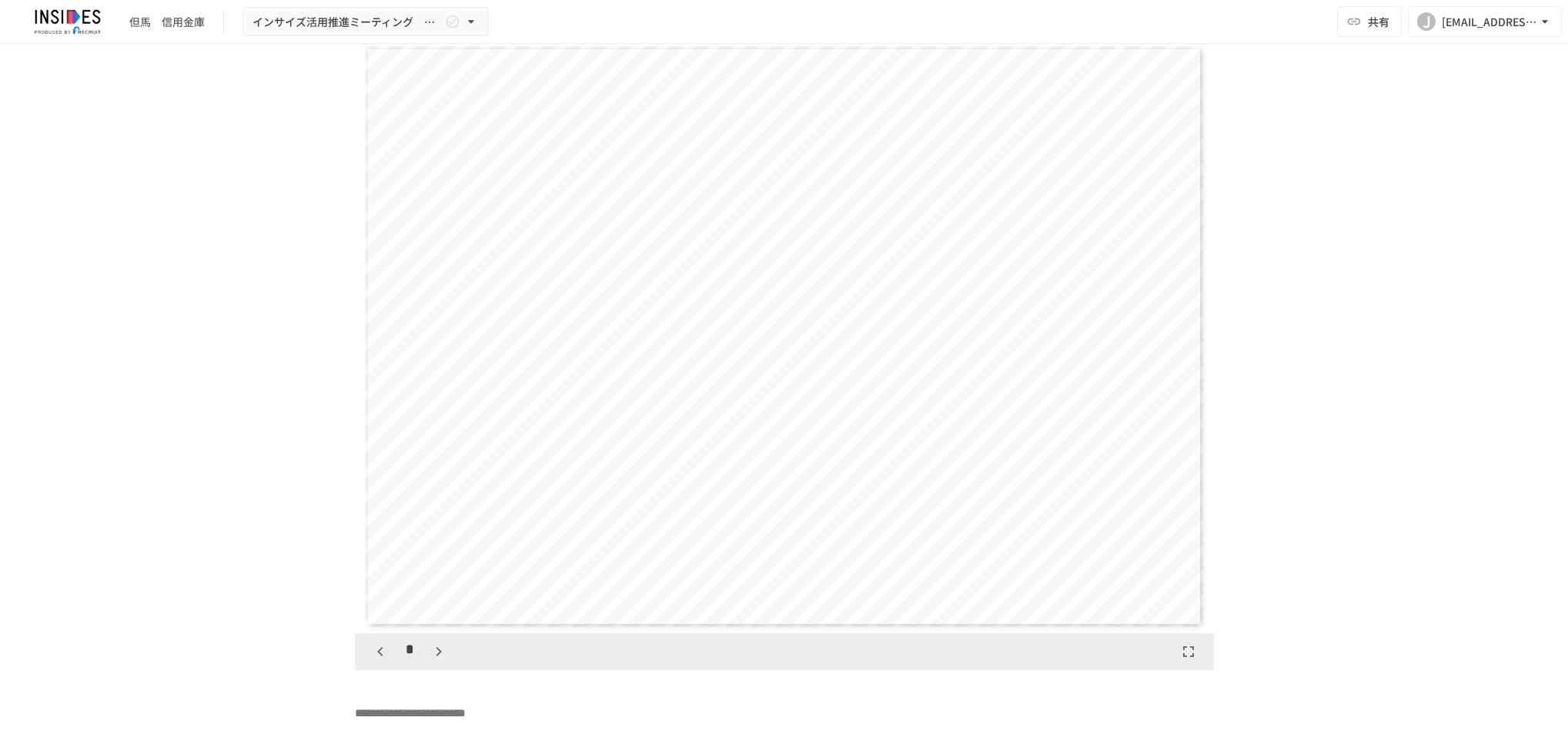 click 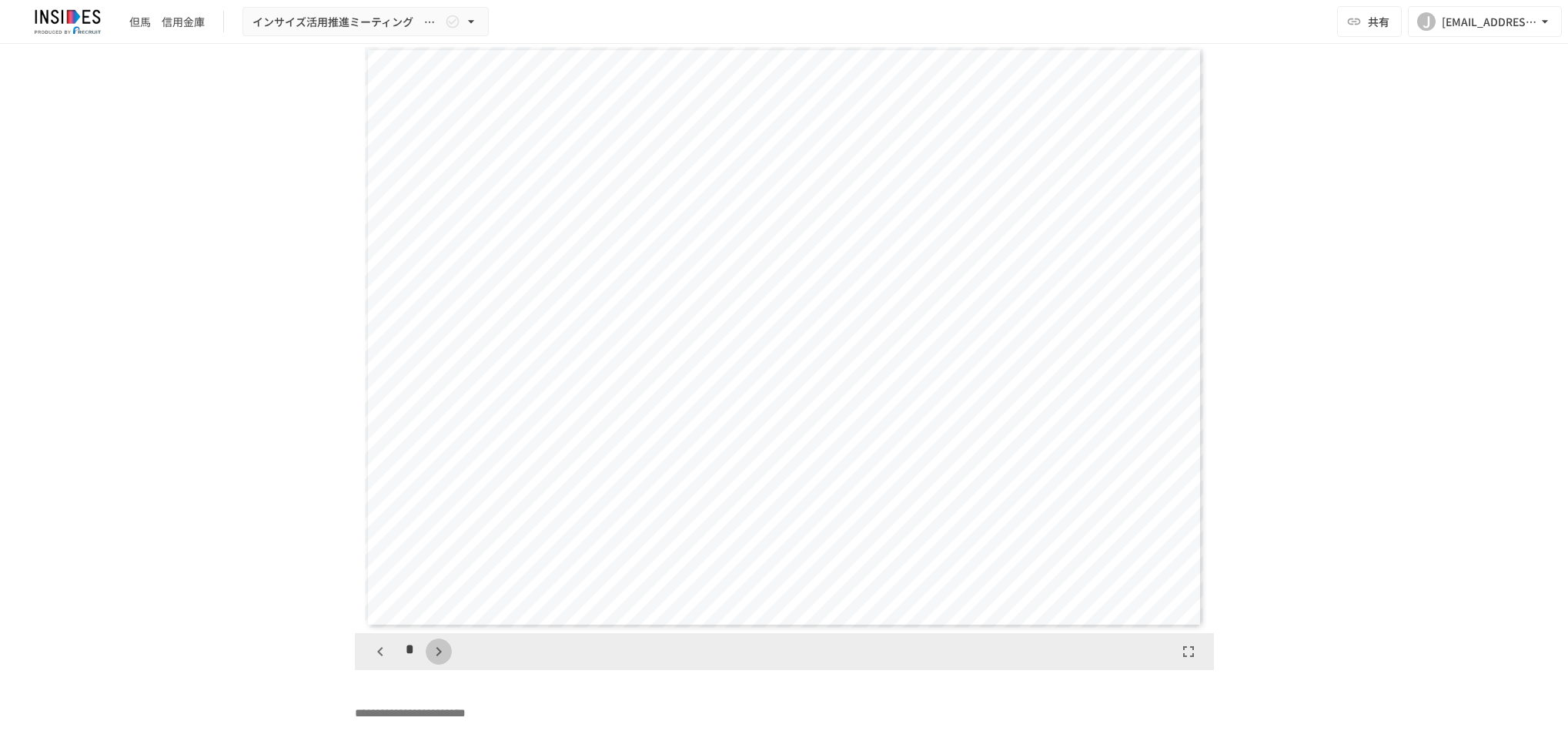 click 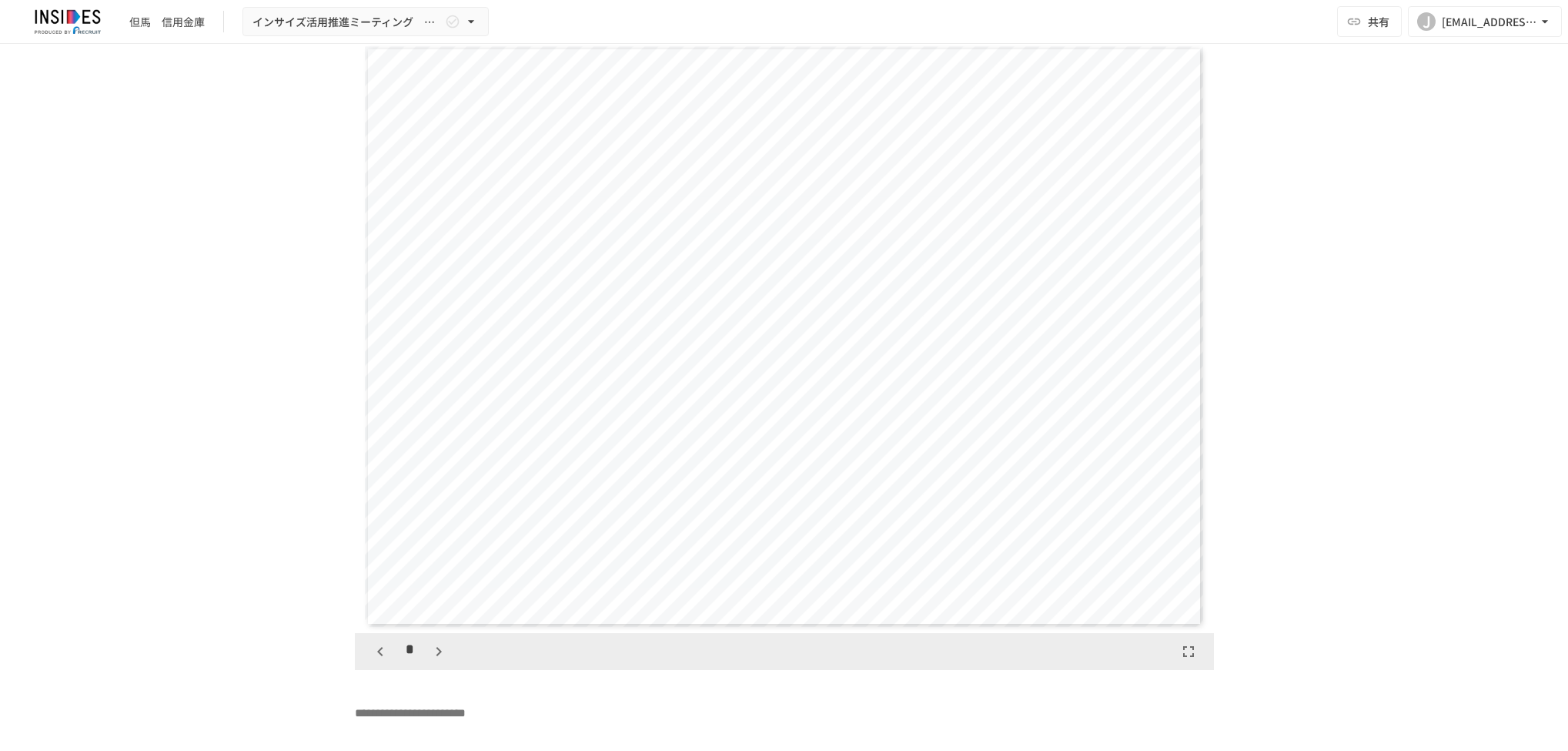 click 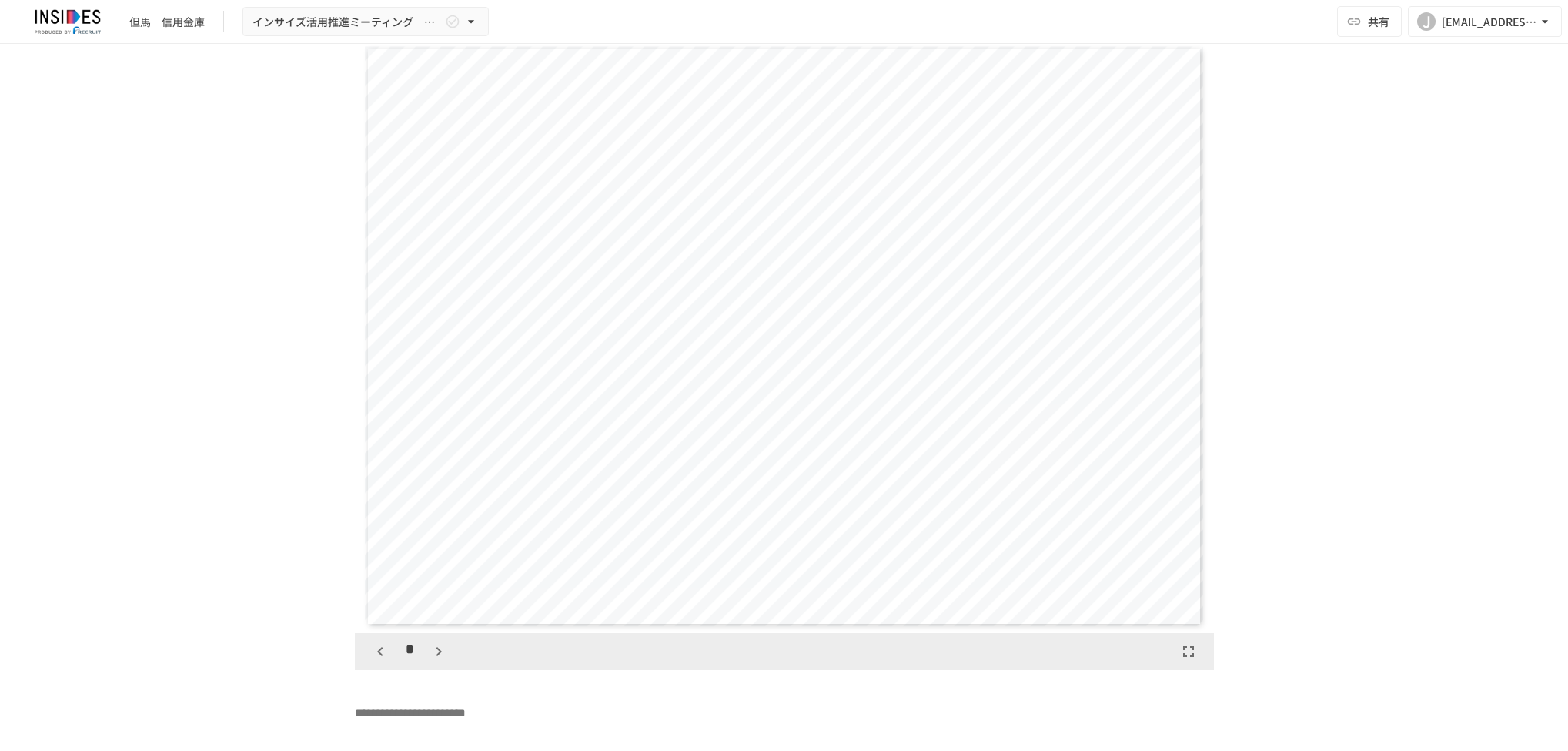 click 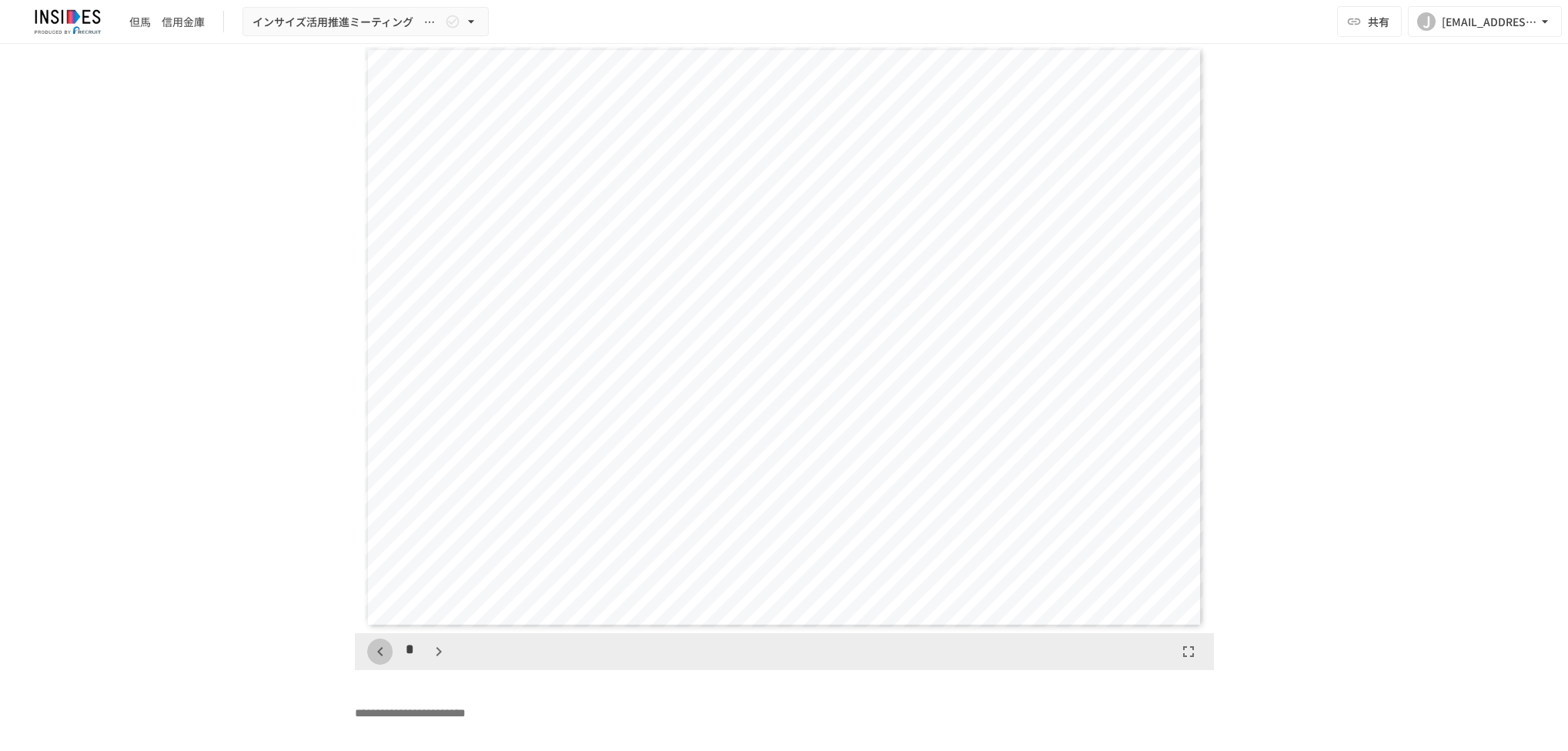 click 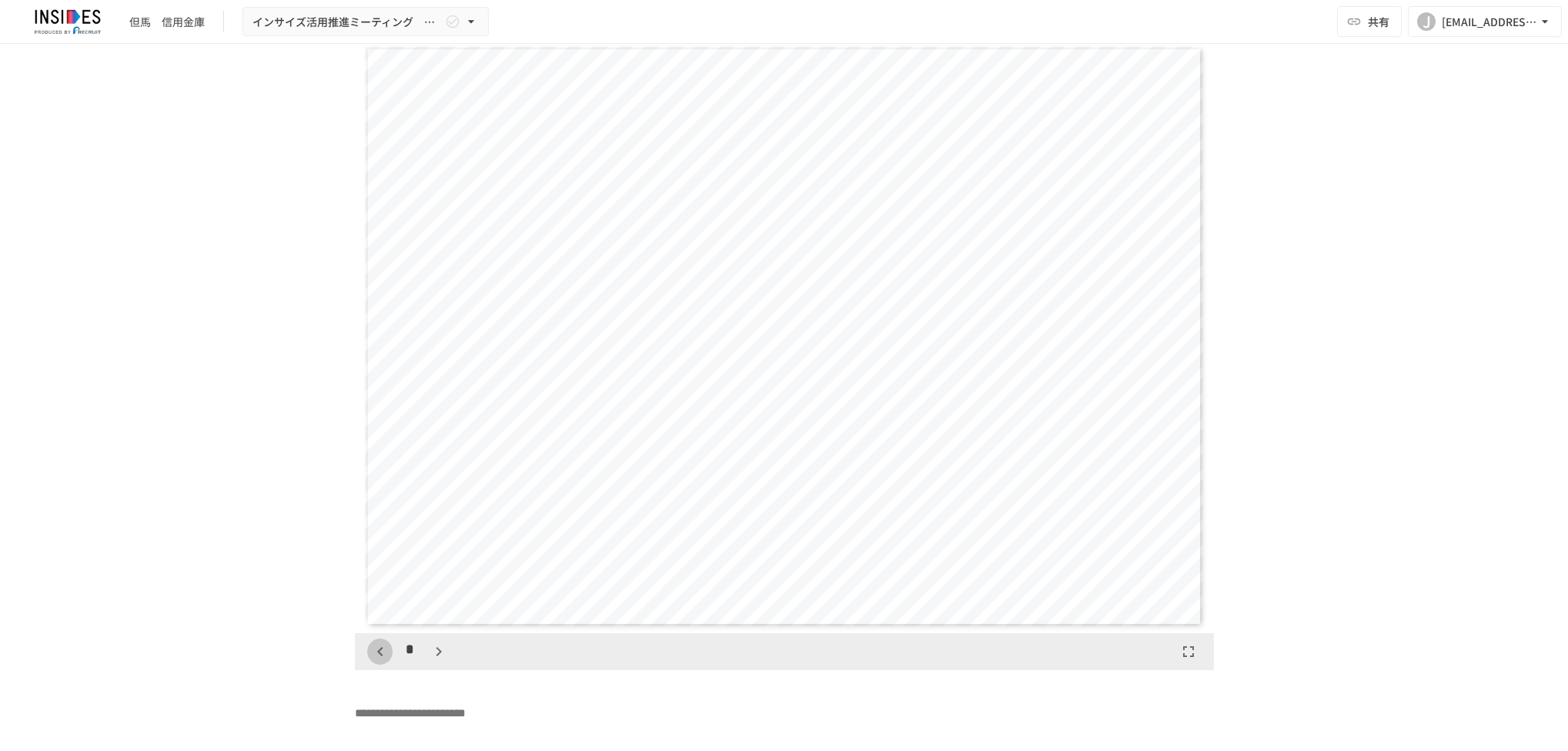 click 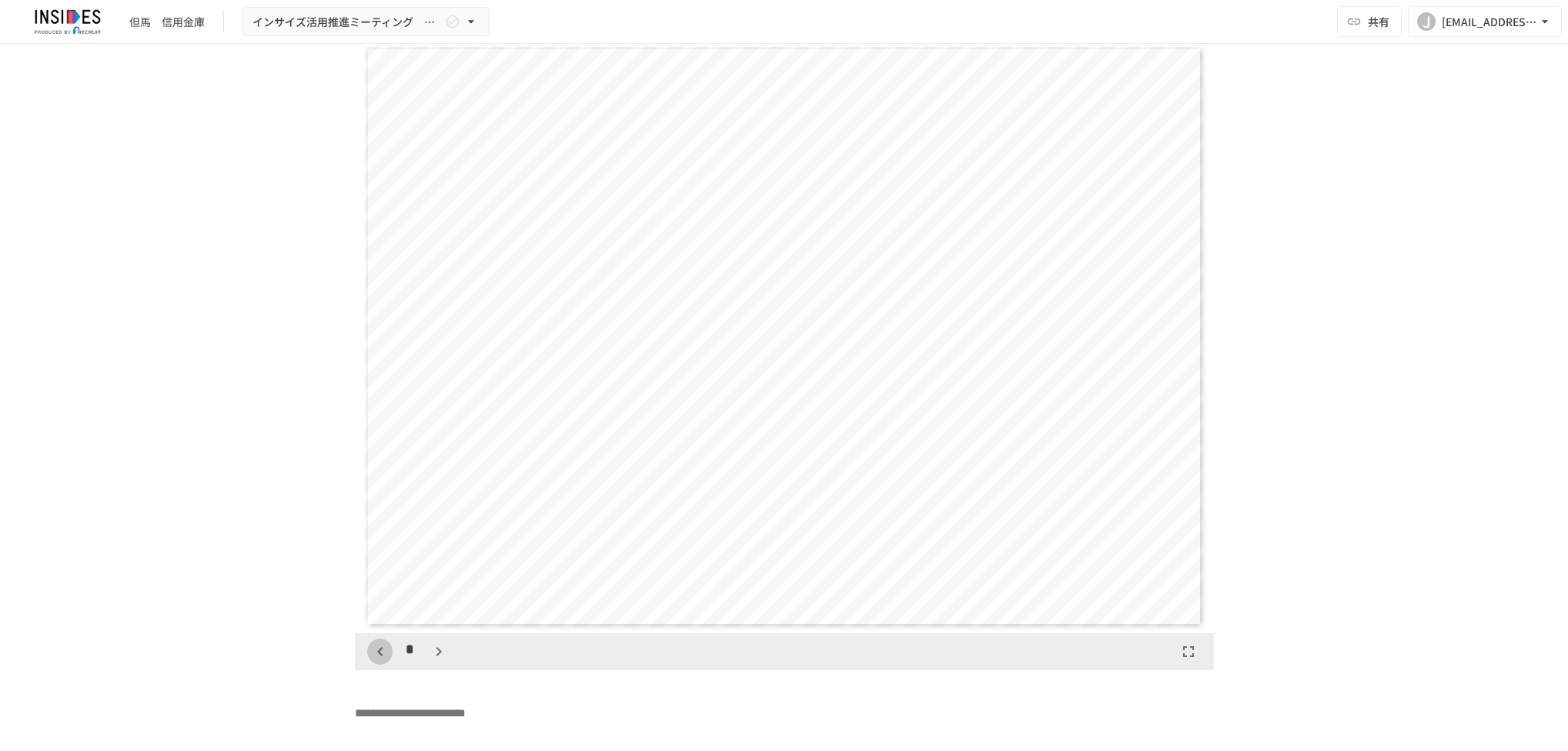 click 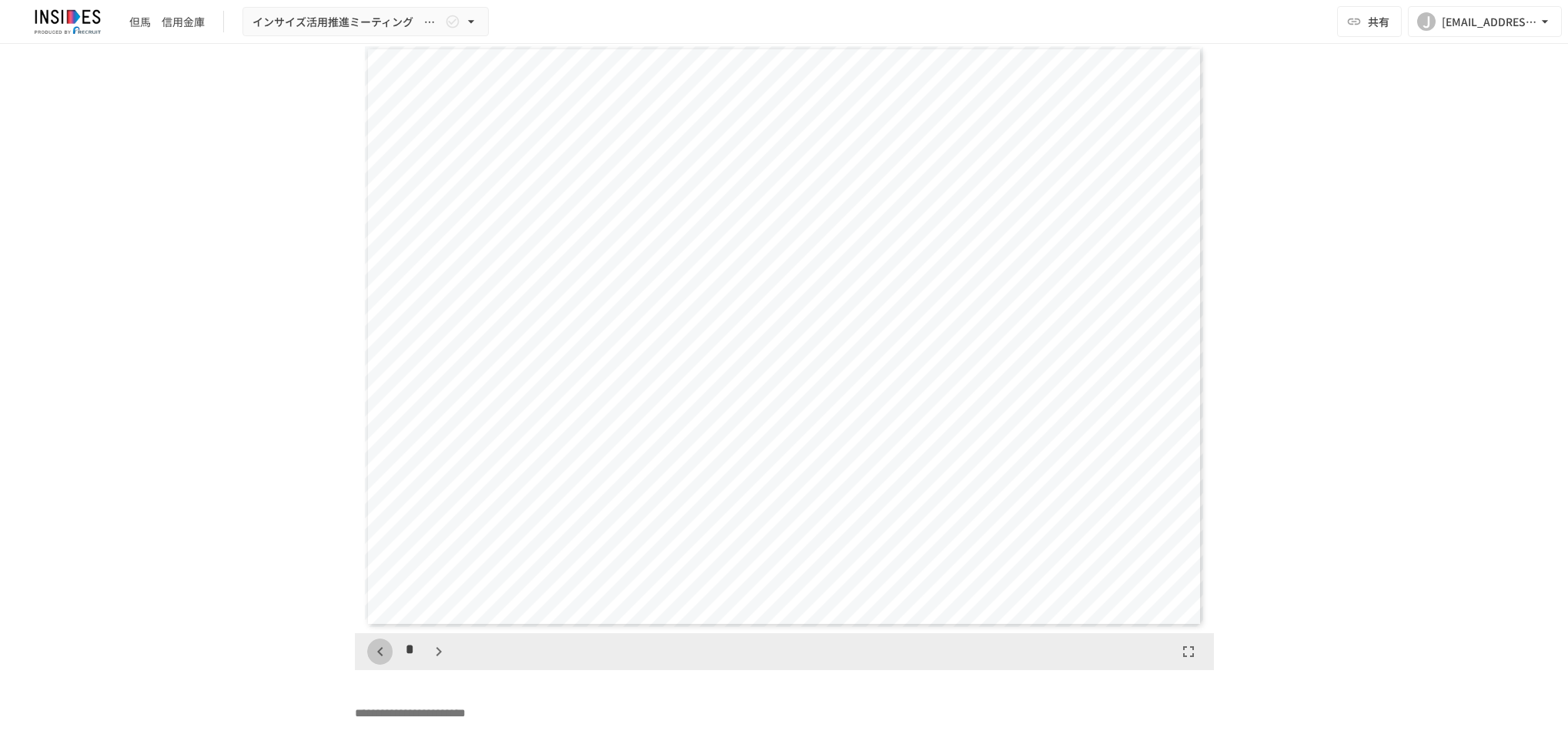 click 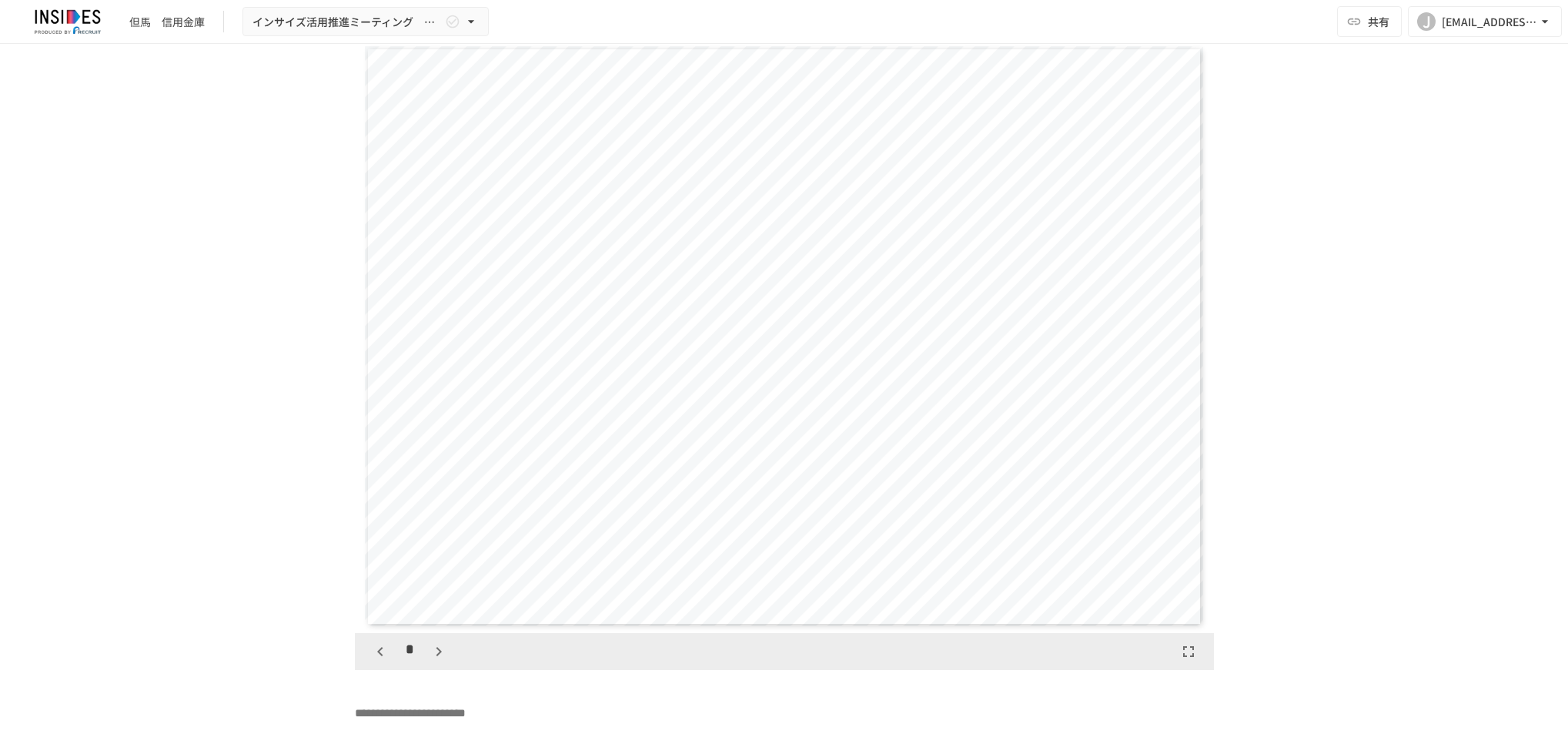 click 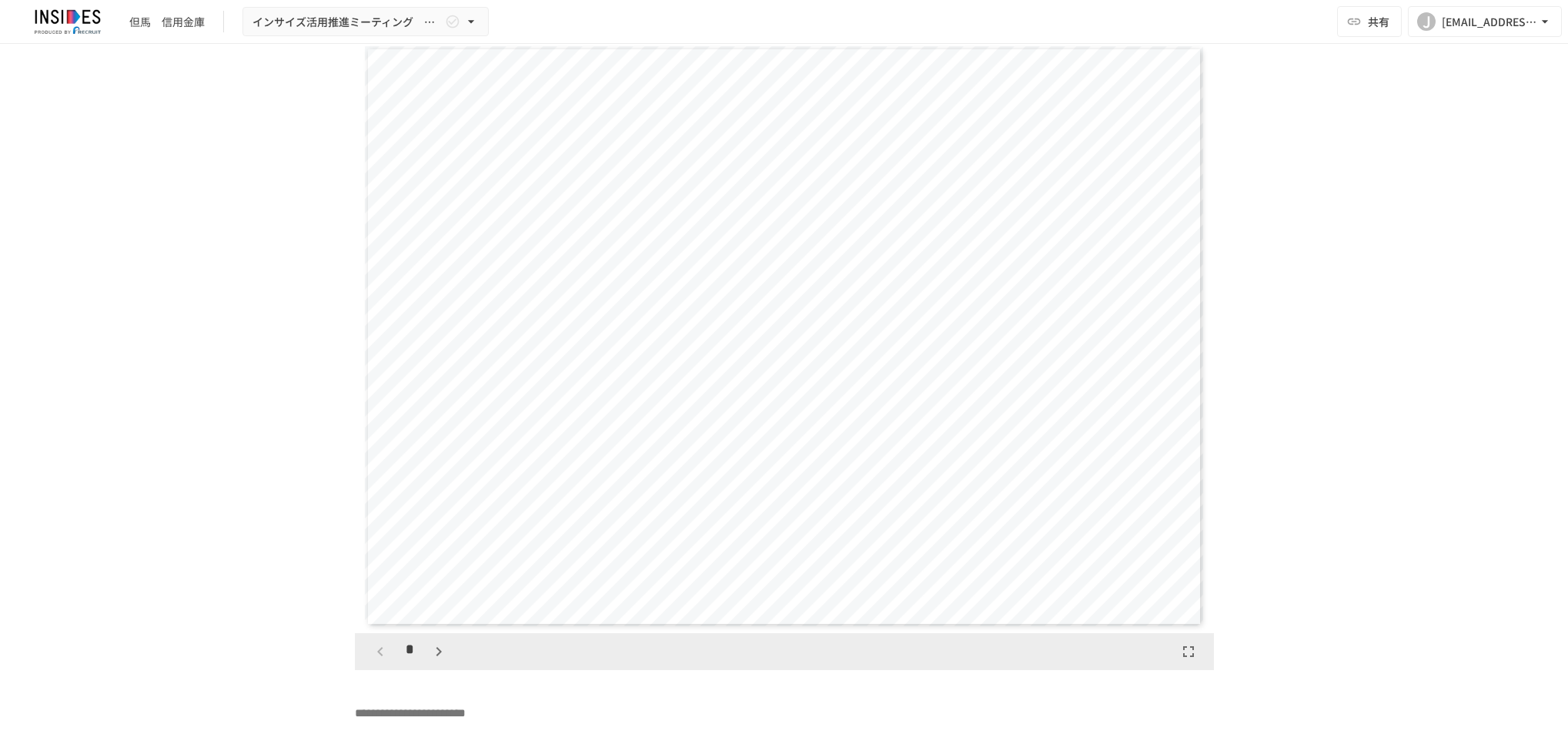 scroll, scrollTop: 592, scrollLeft: 0, axis: vertical 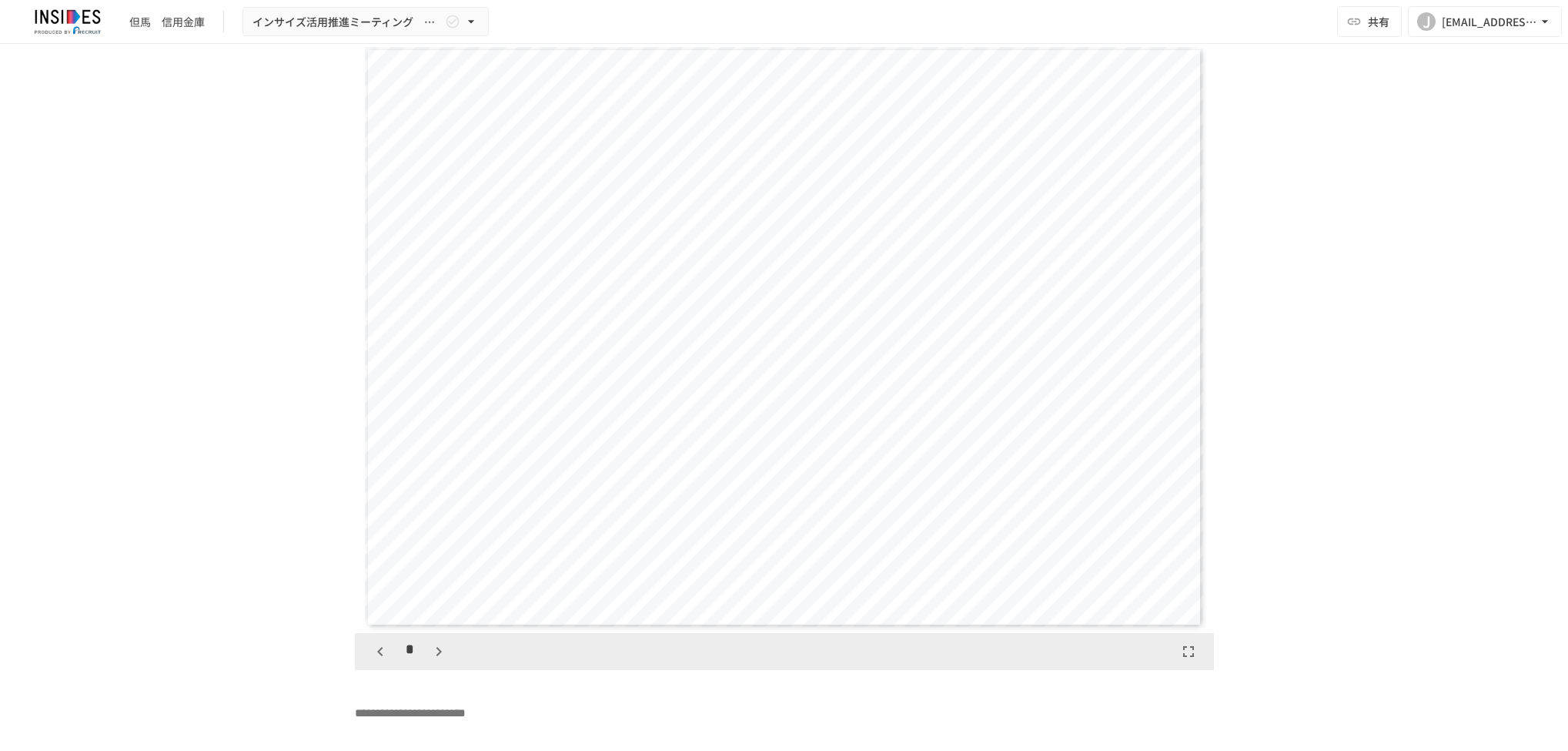 click 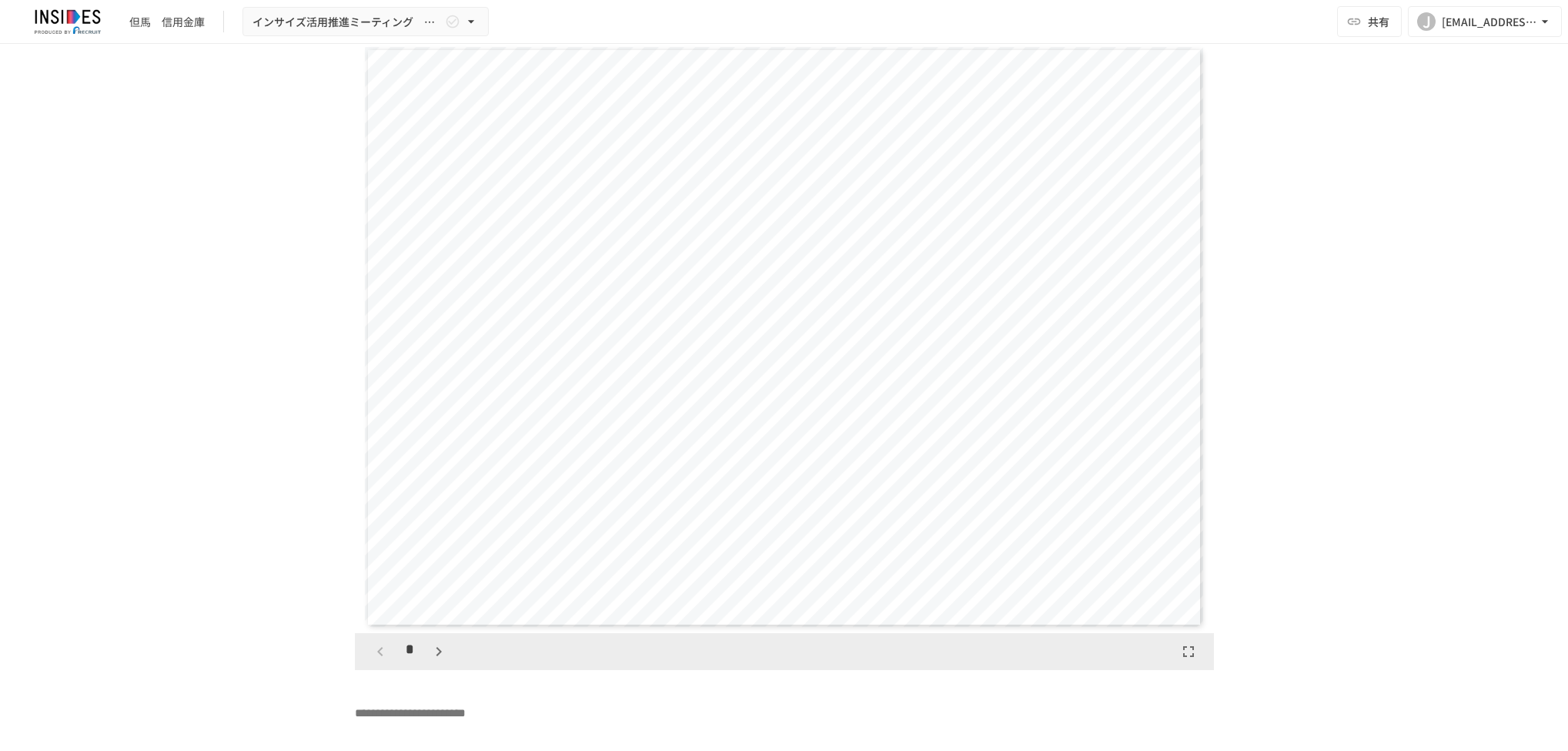 scroll, scrollTop: 0, scrollLeft: 0, axis: both 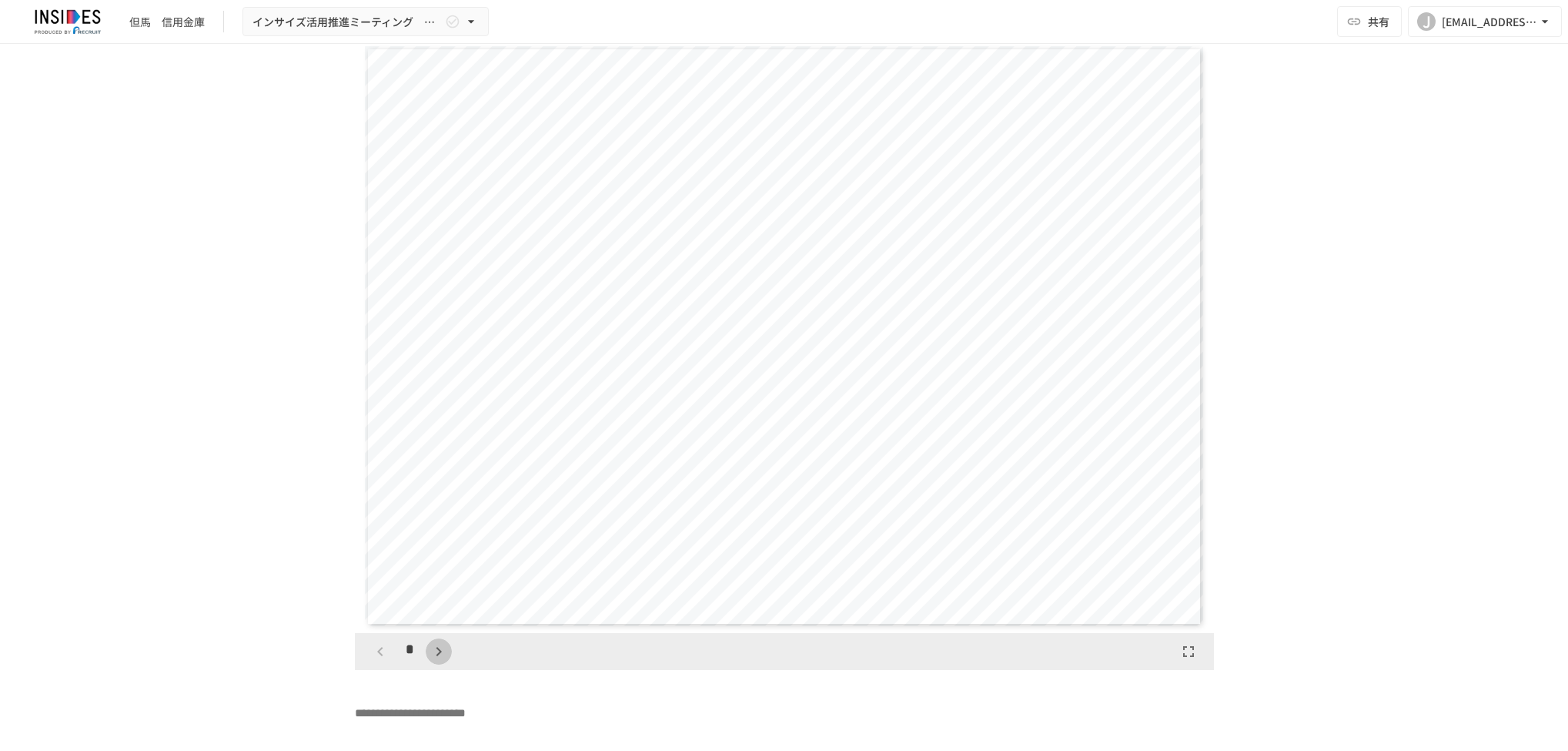 click 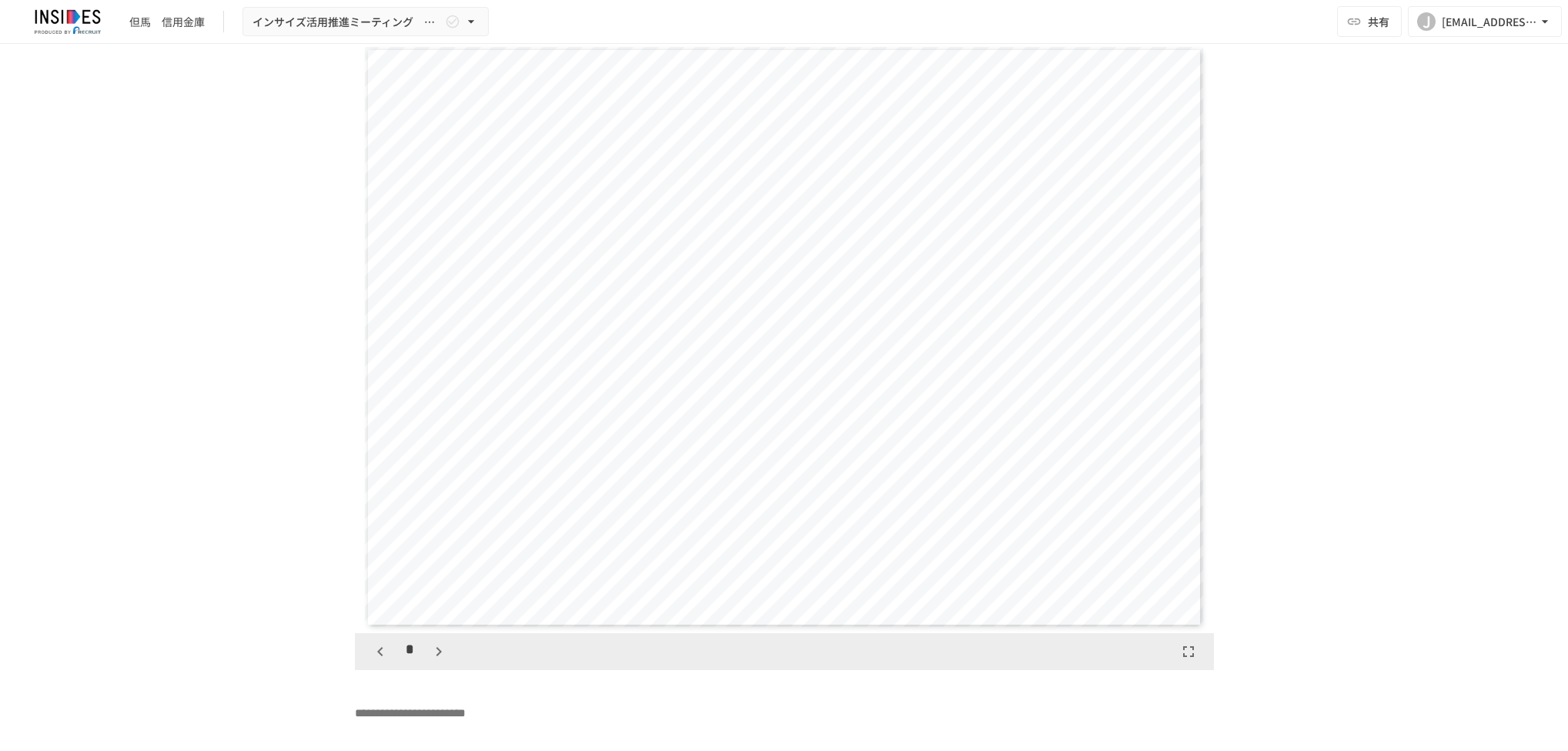 type 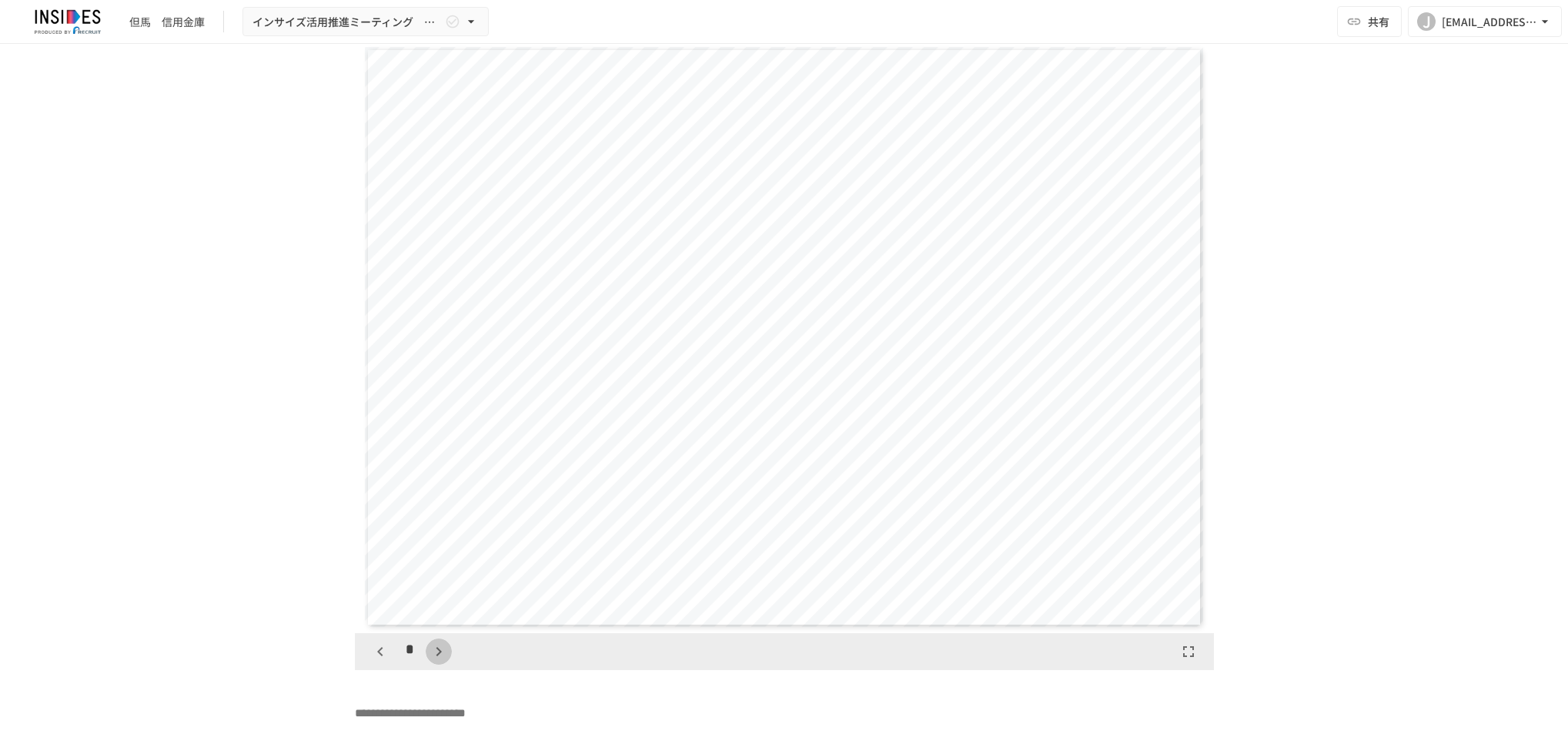click 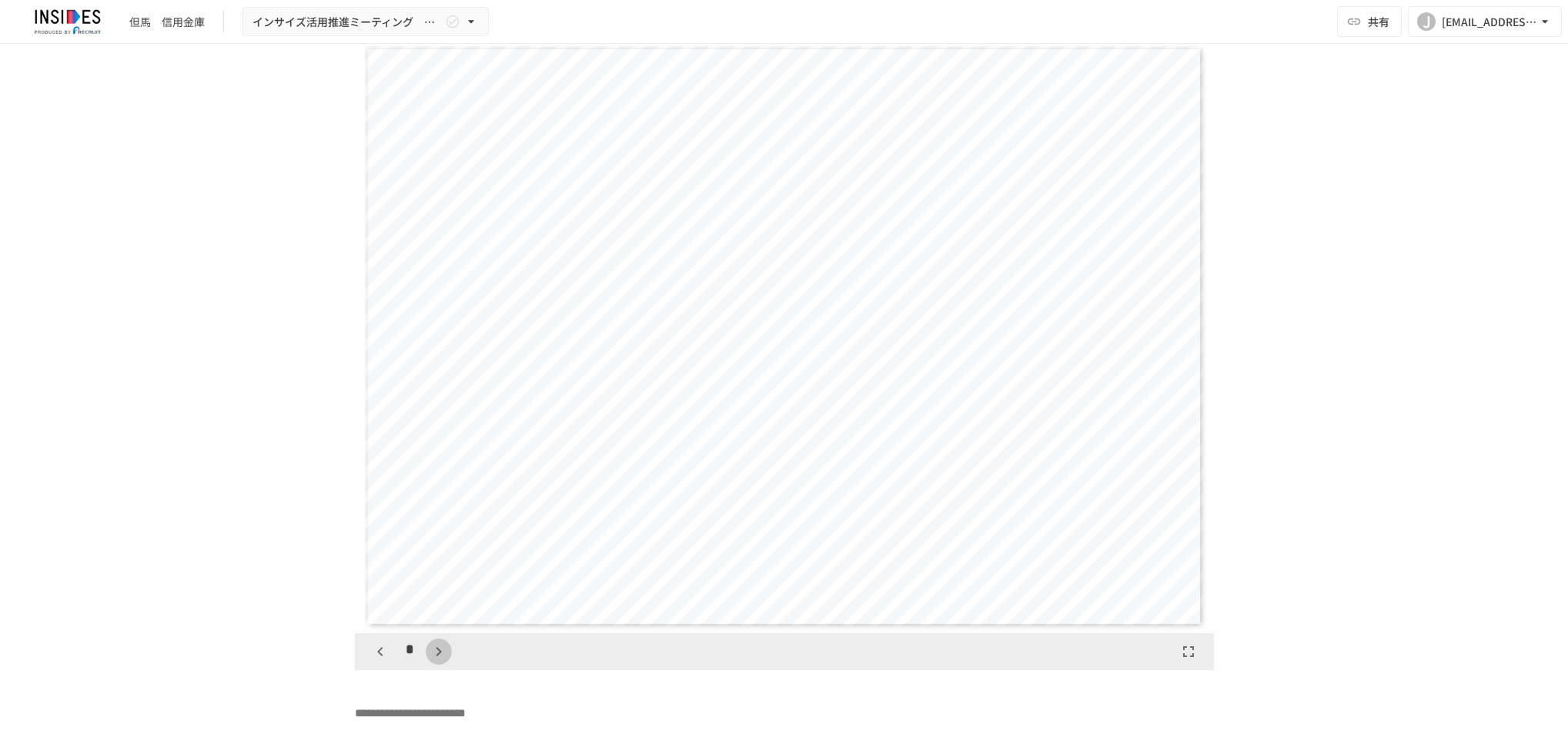click 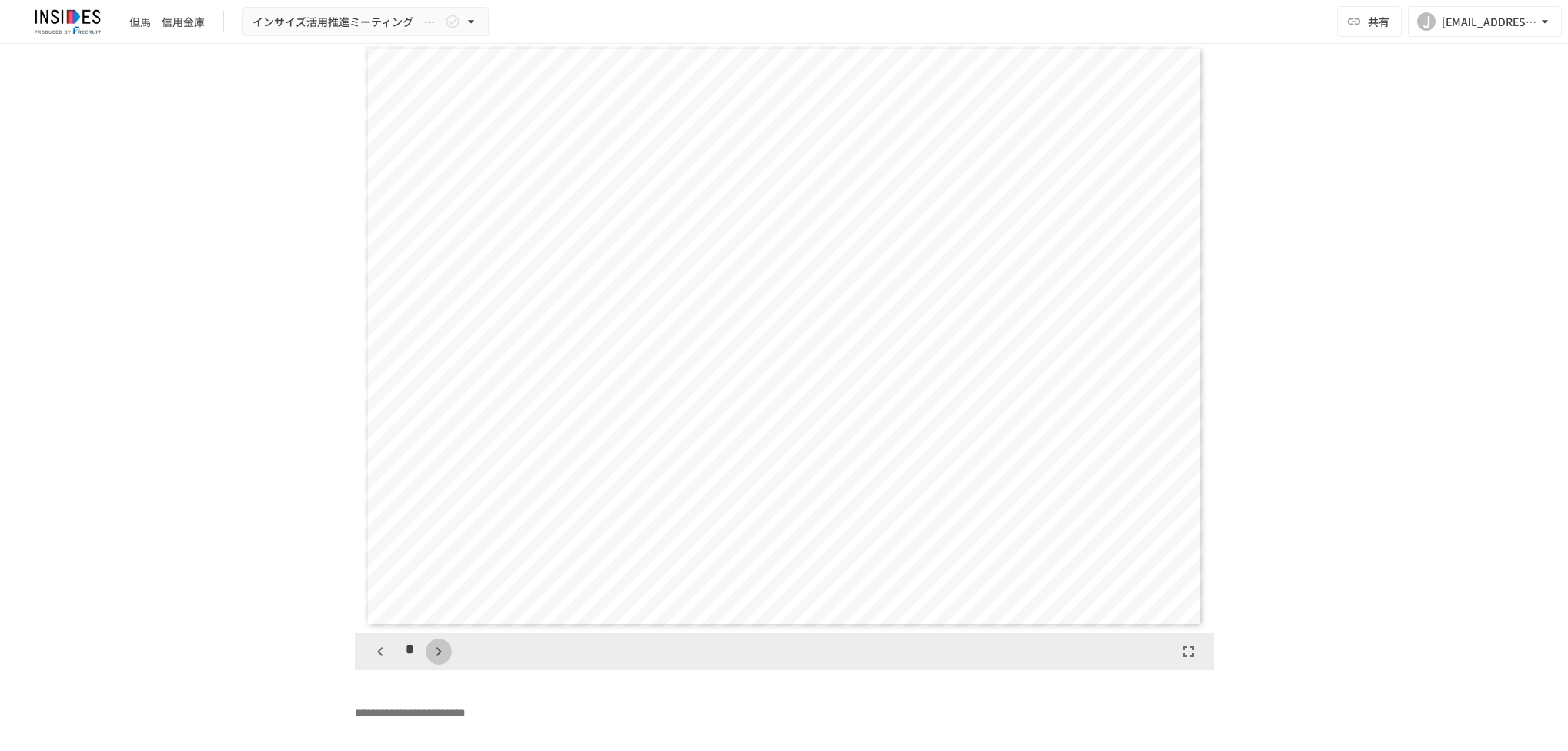 click 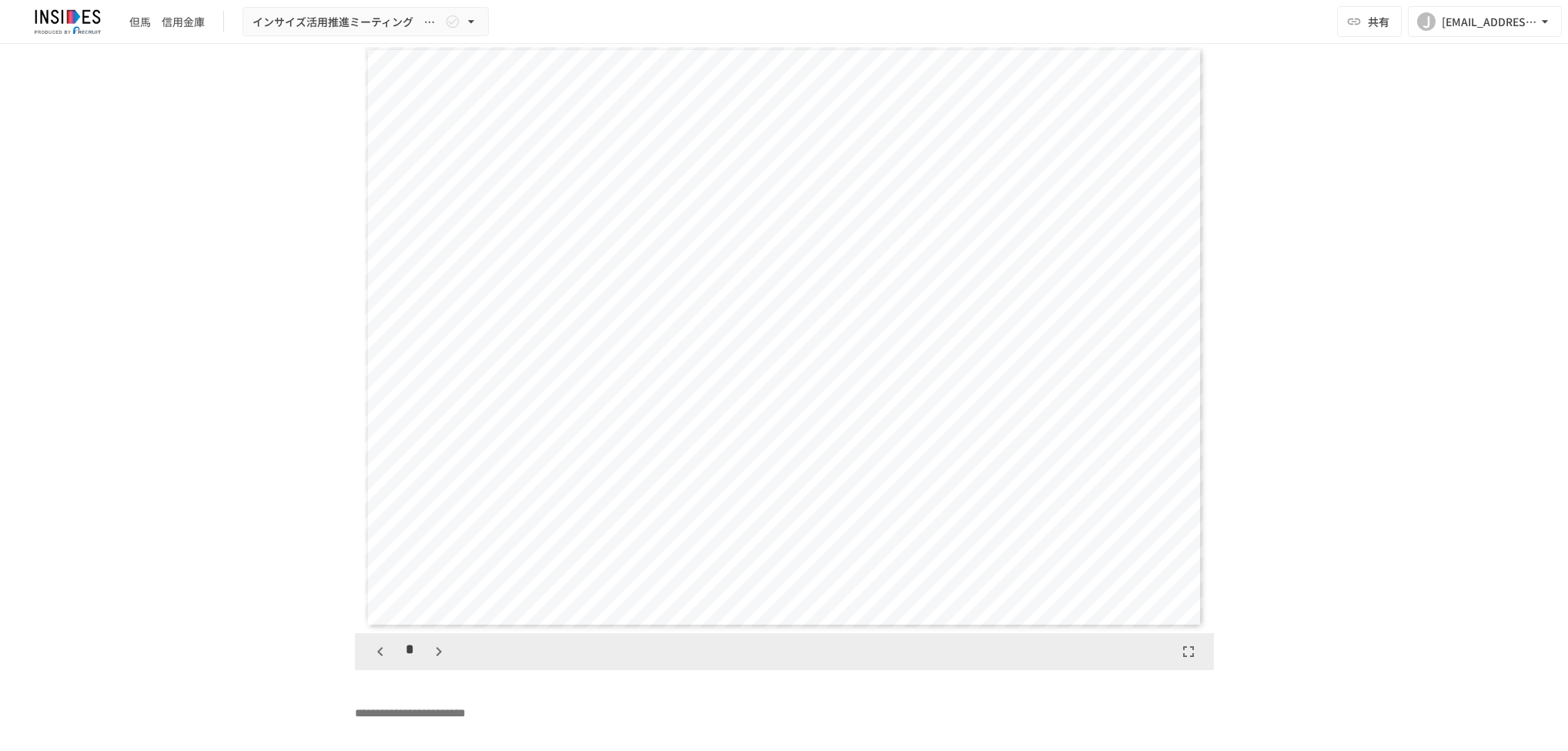 click 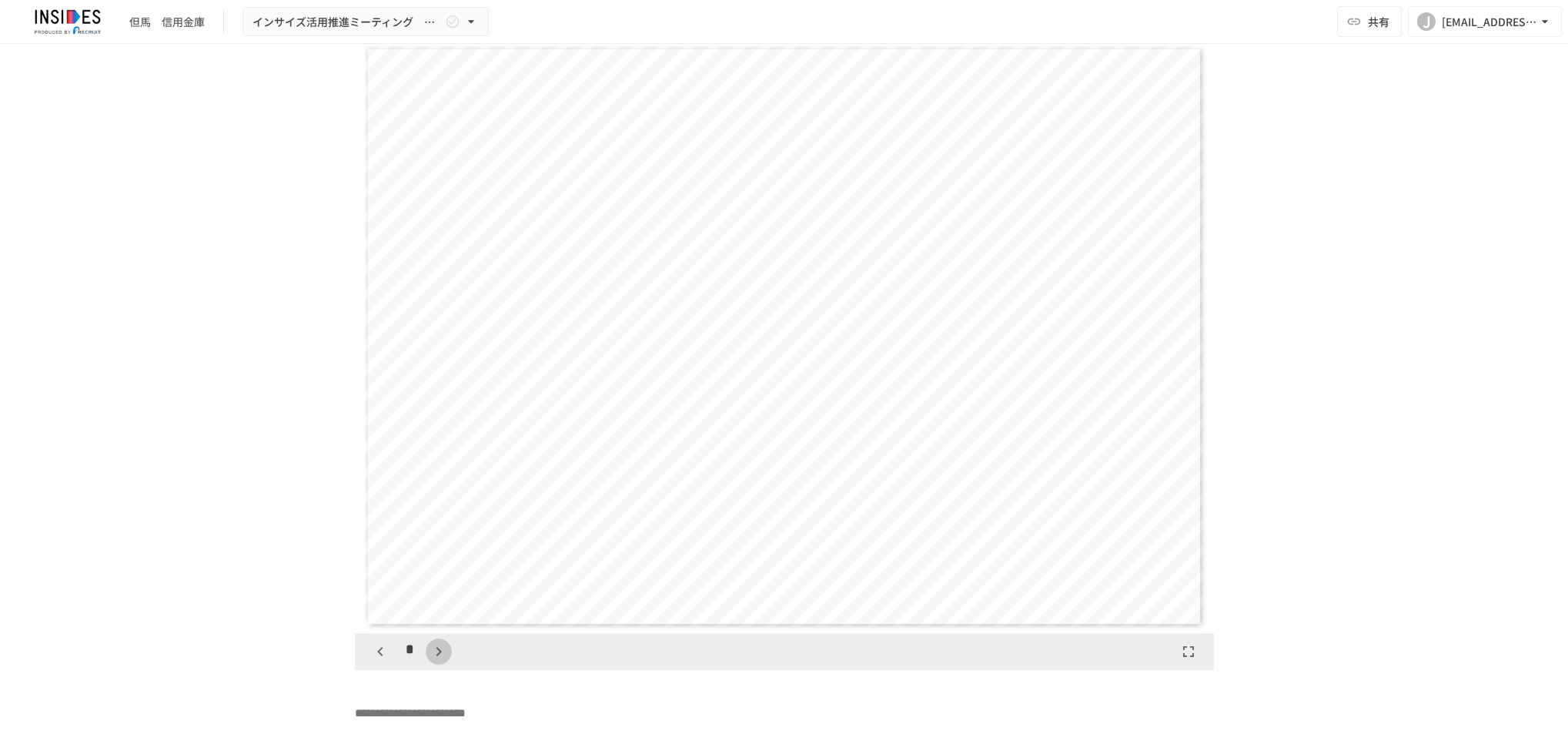 click 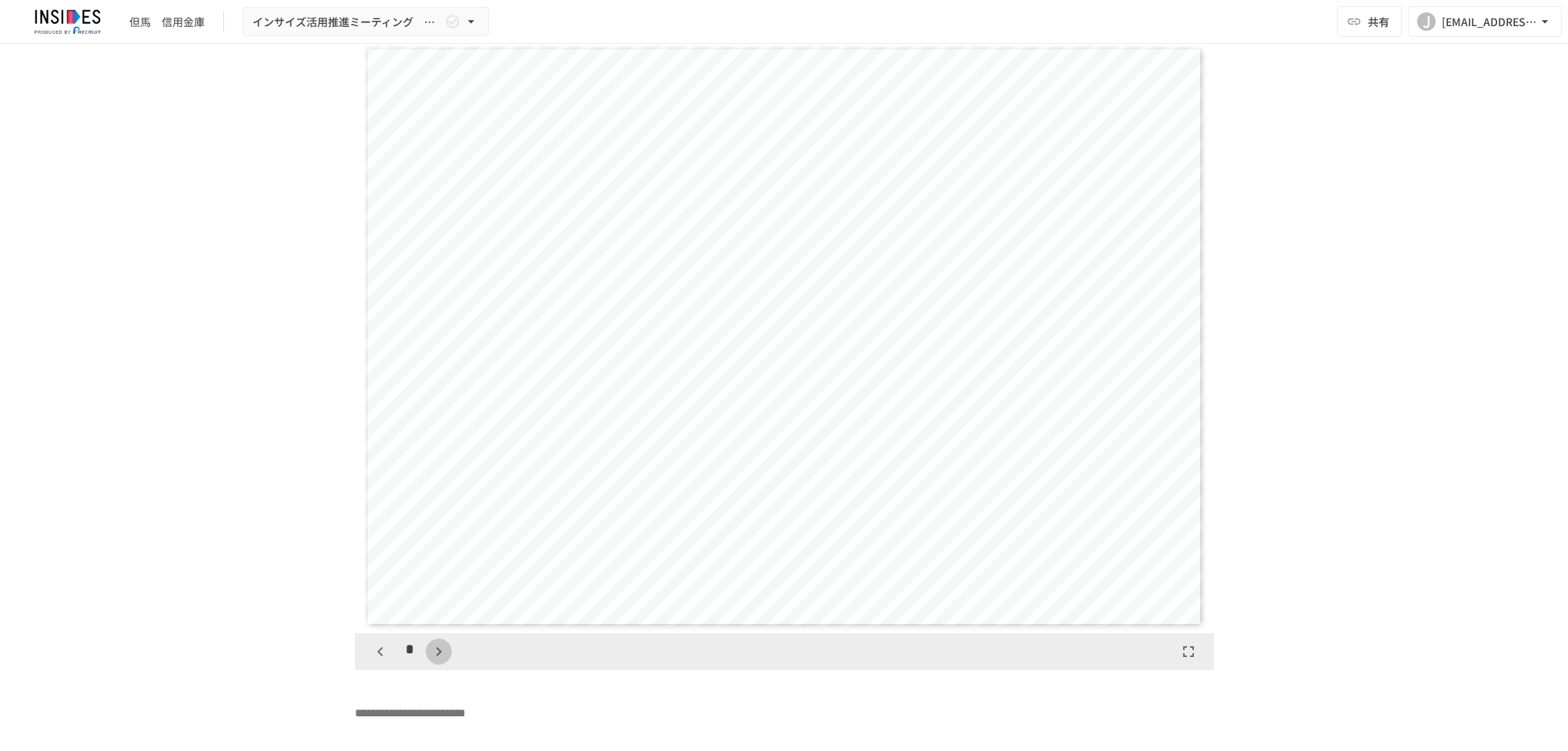 click 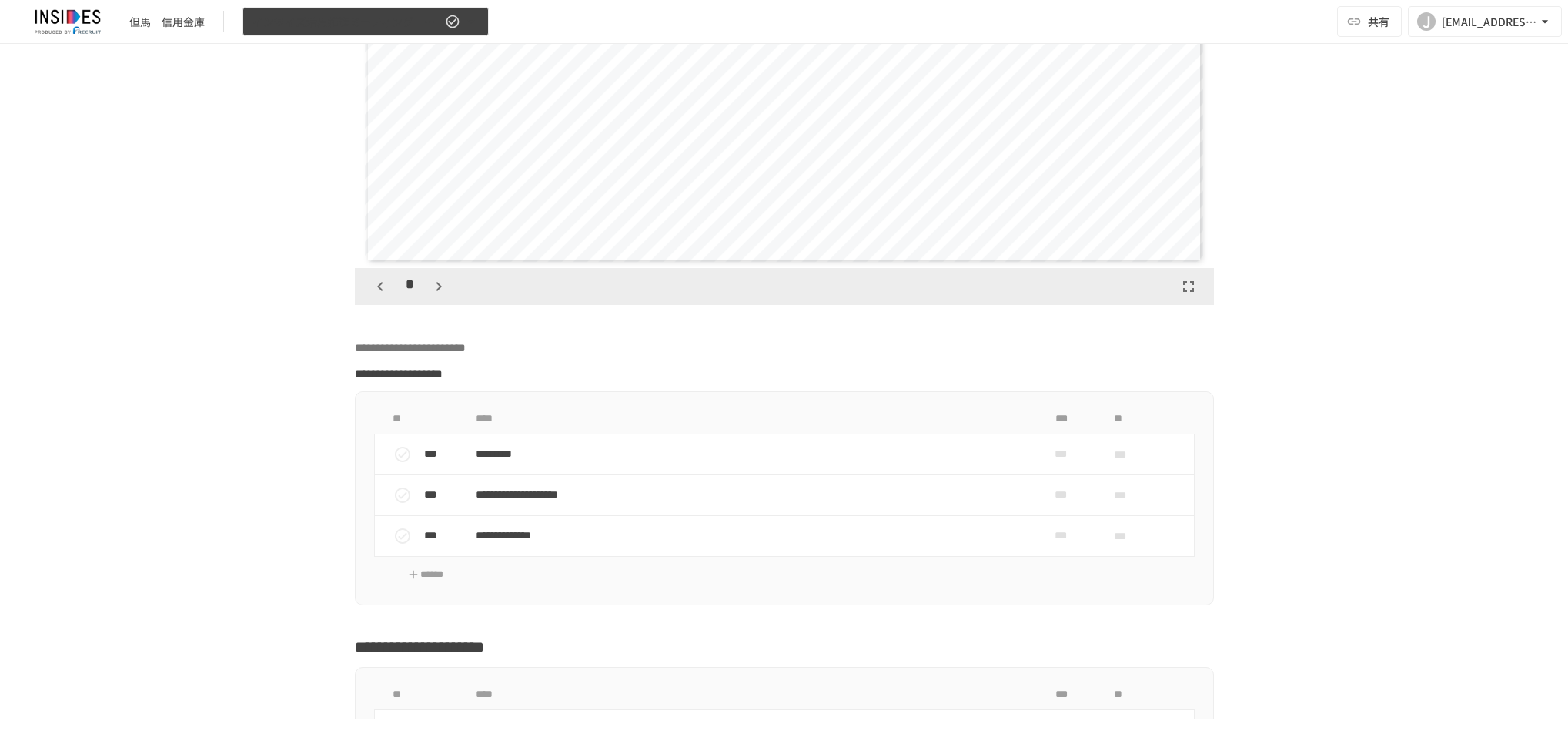 scroll, scrollTop: 3823, scrollLeft: 0, axis: vertical 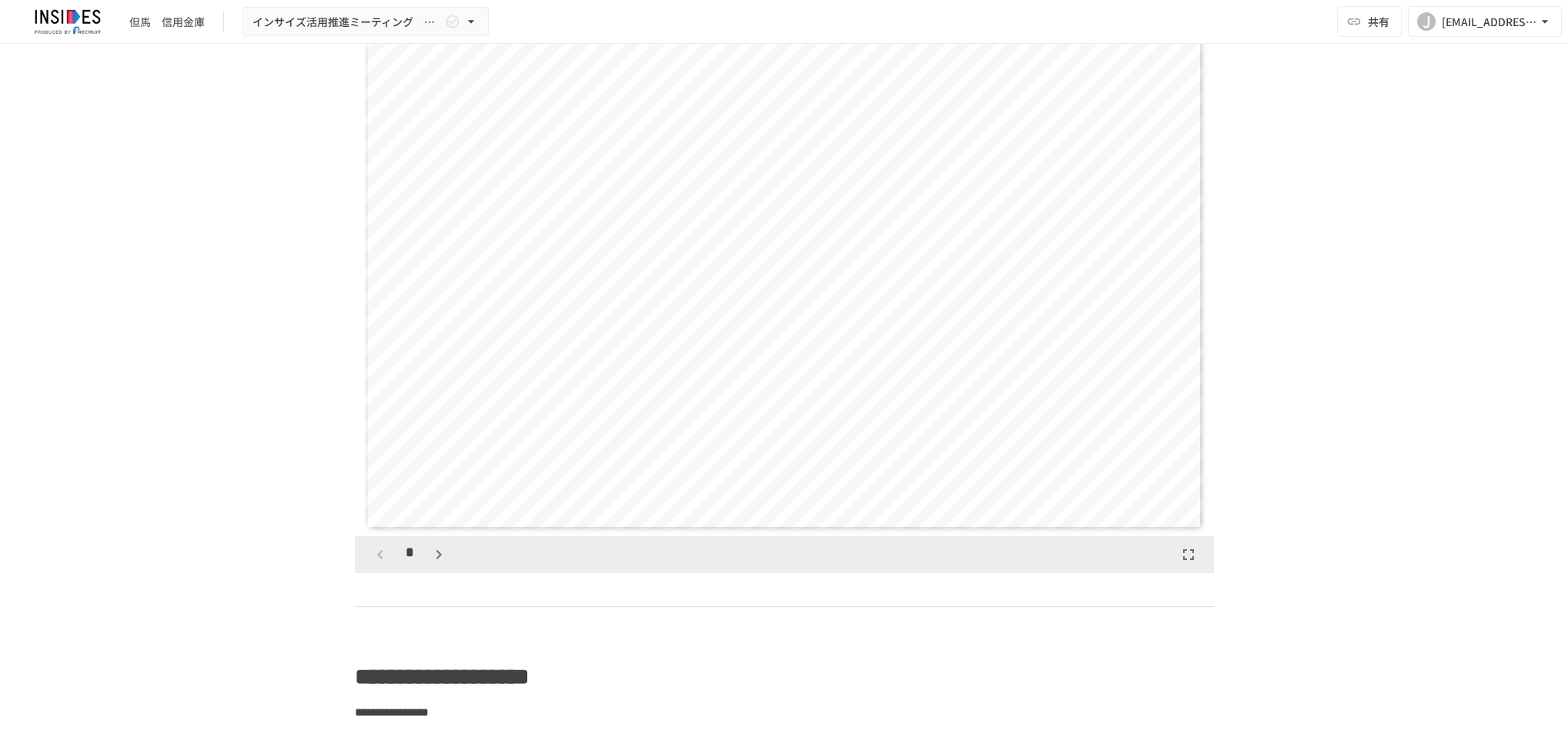 click 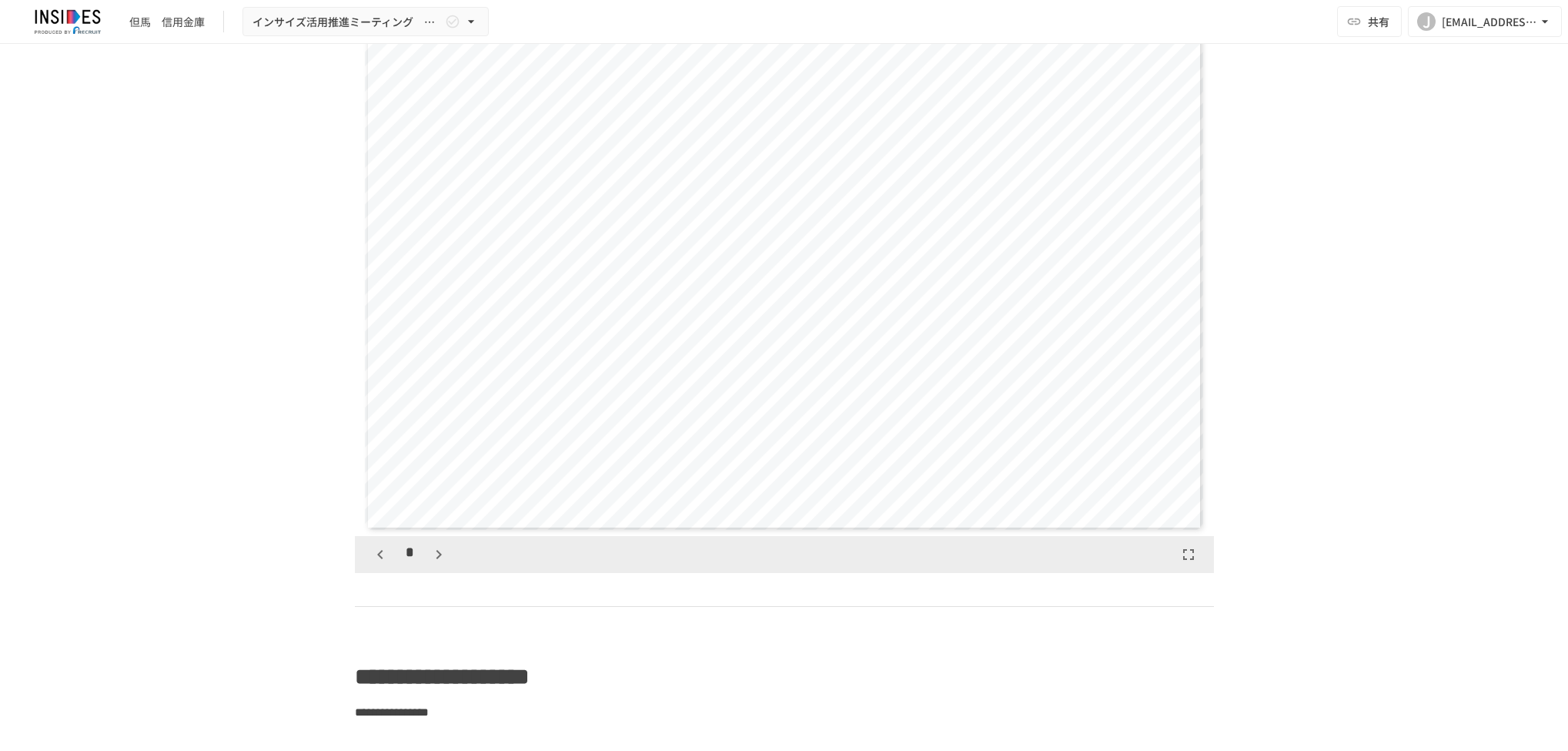 click 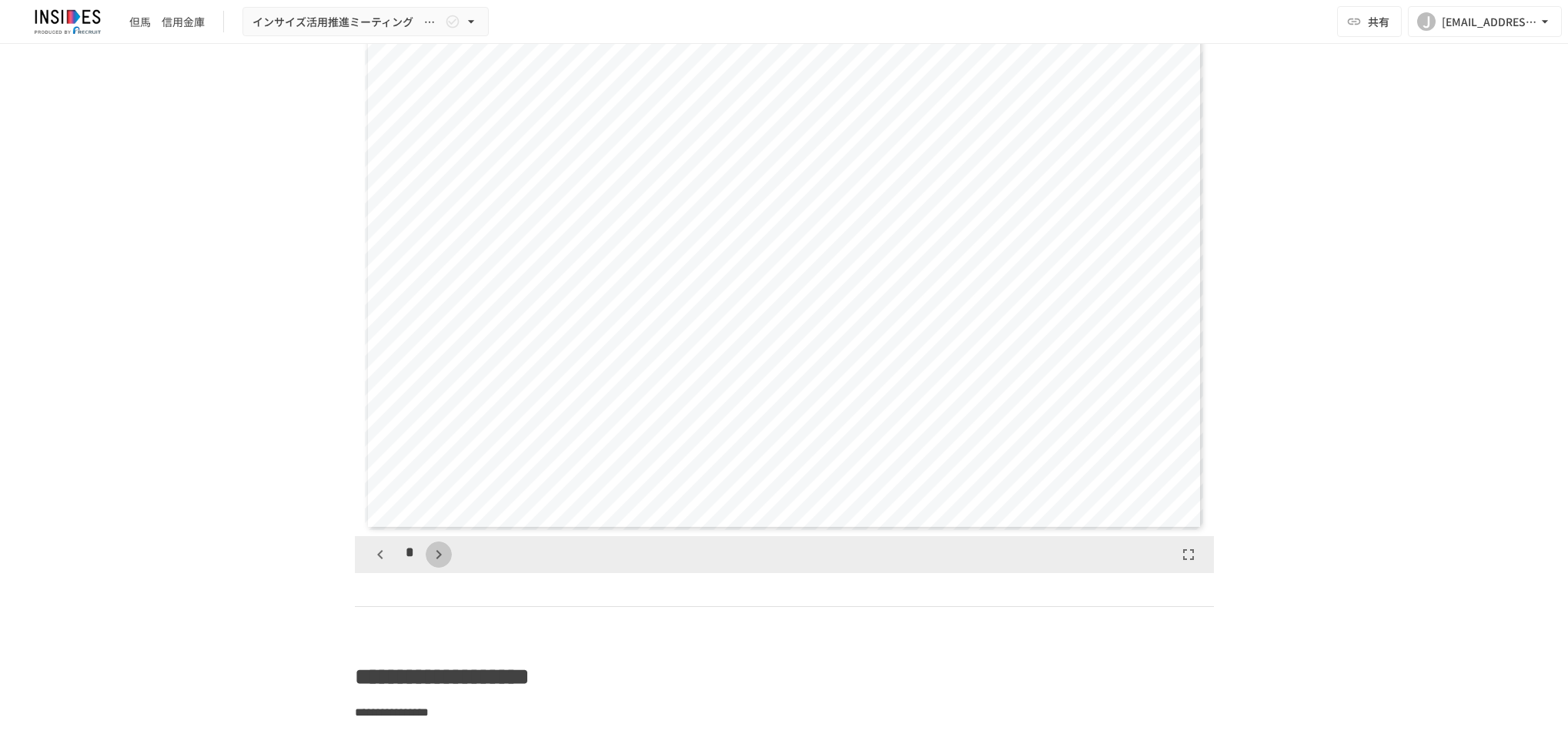 click 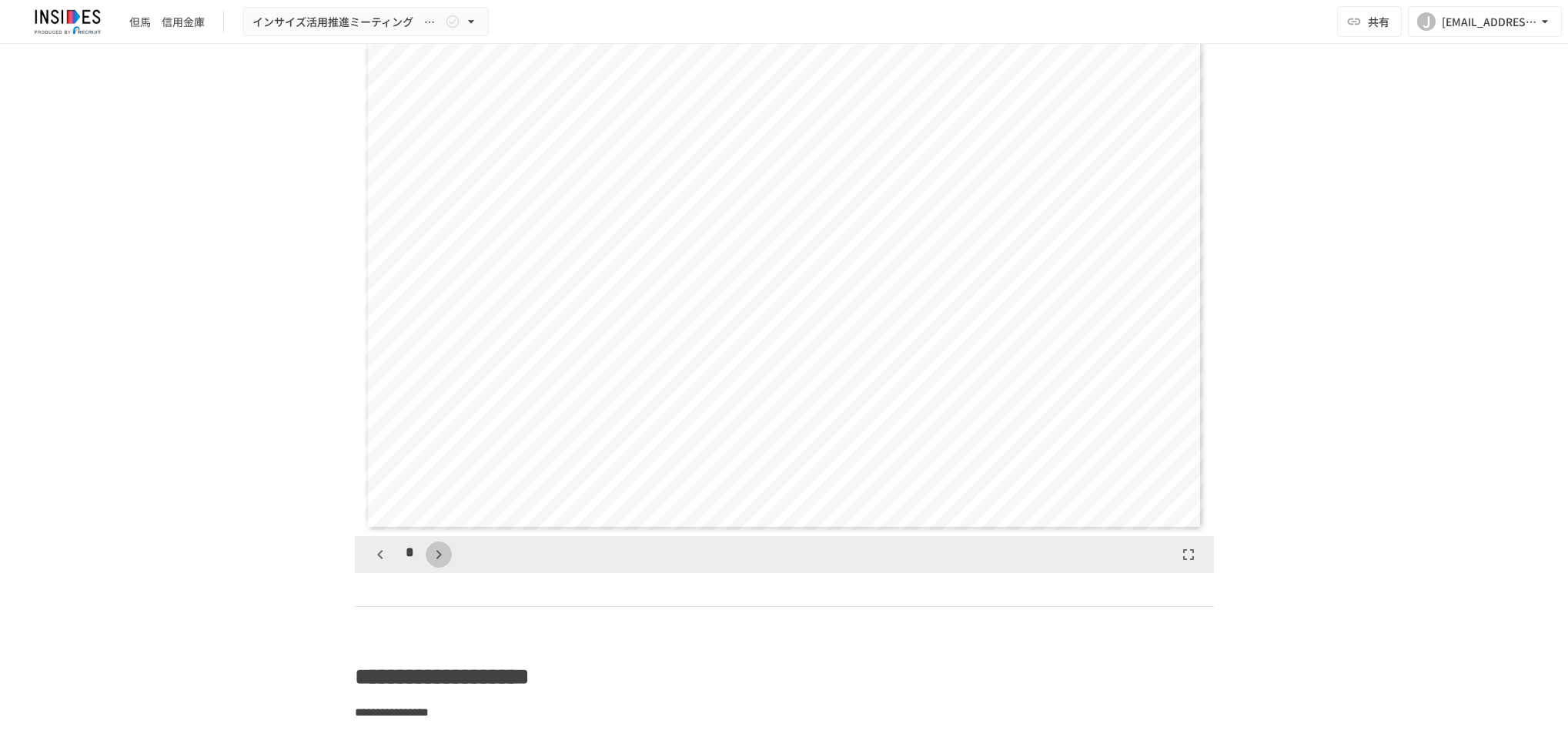 click 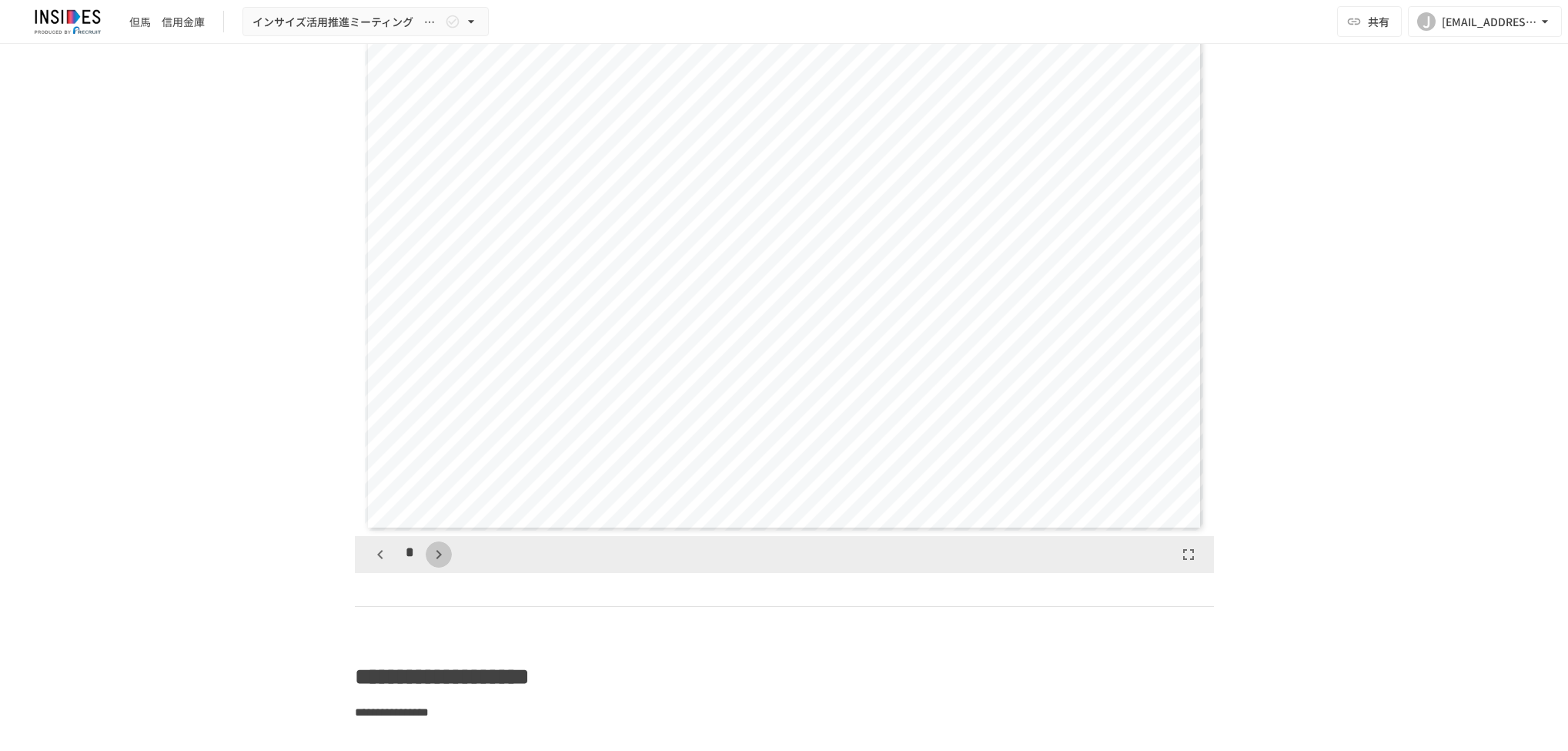 click 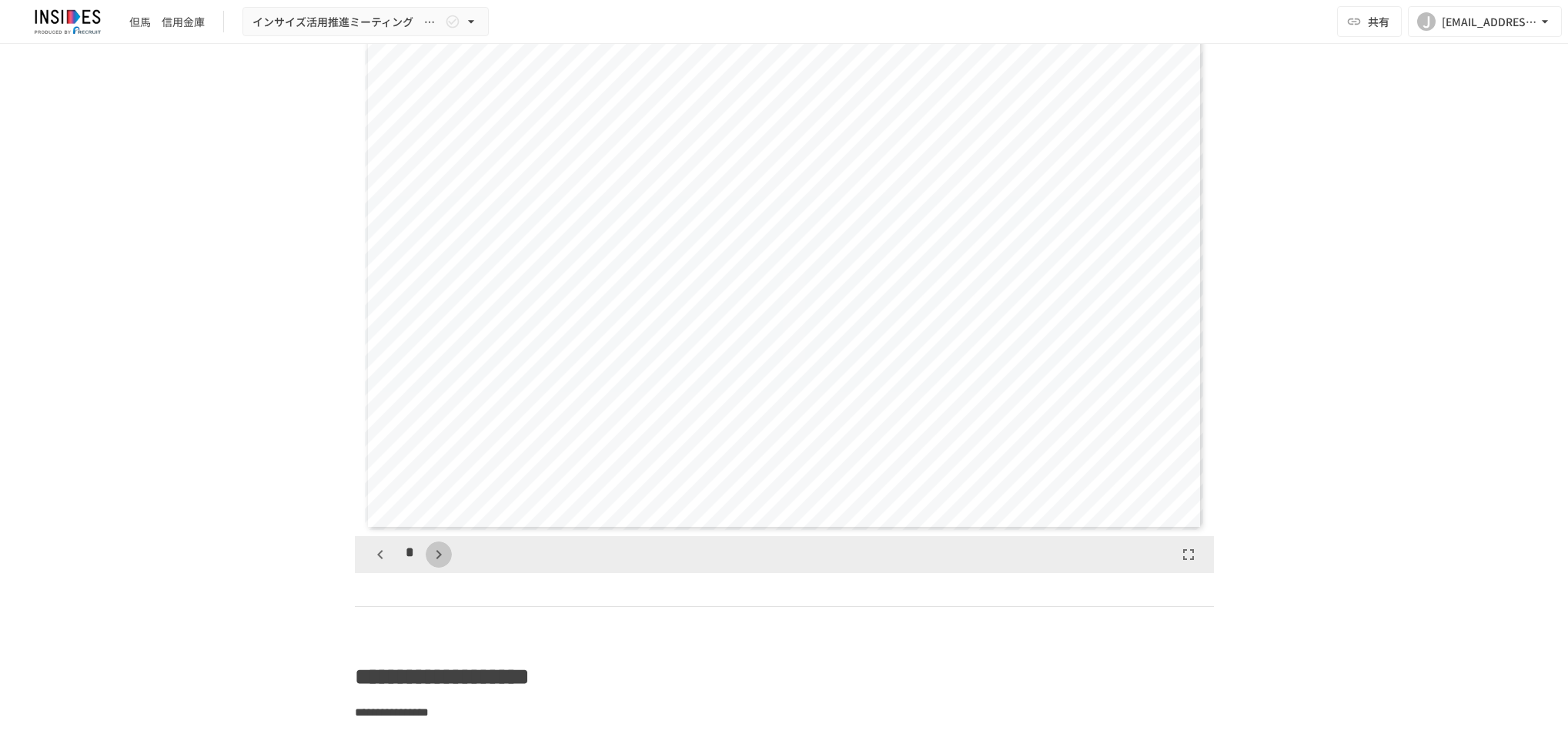 click 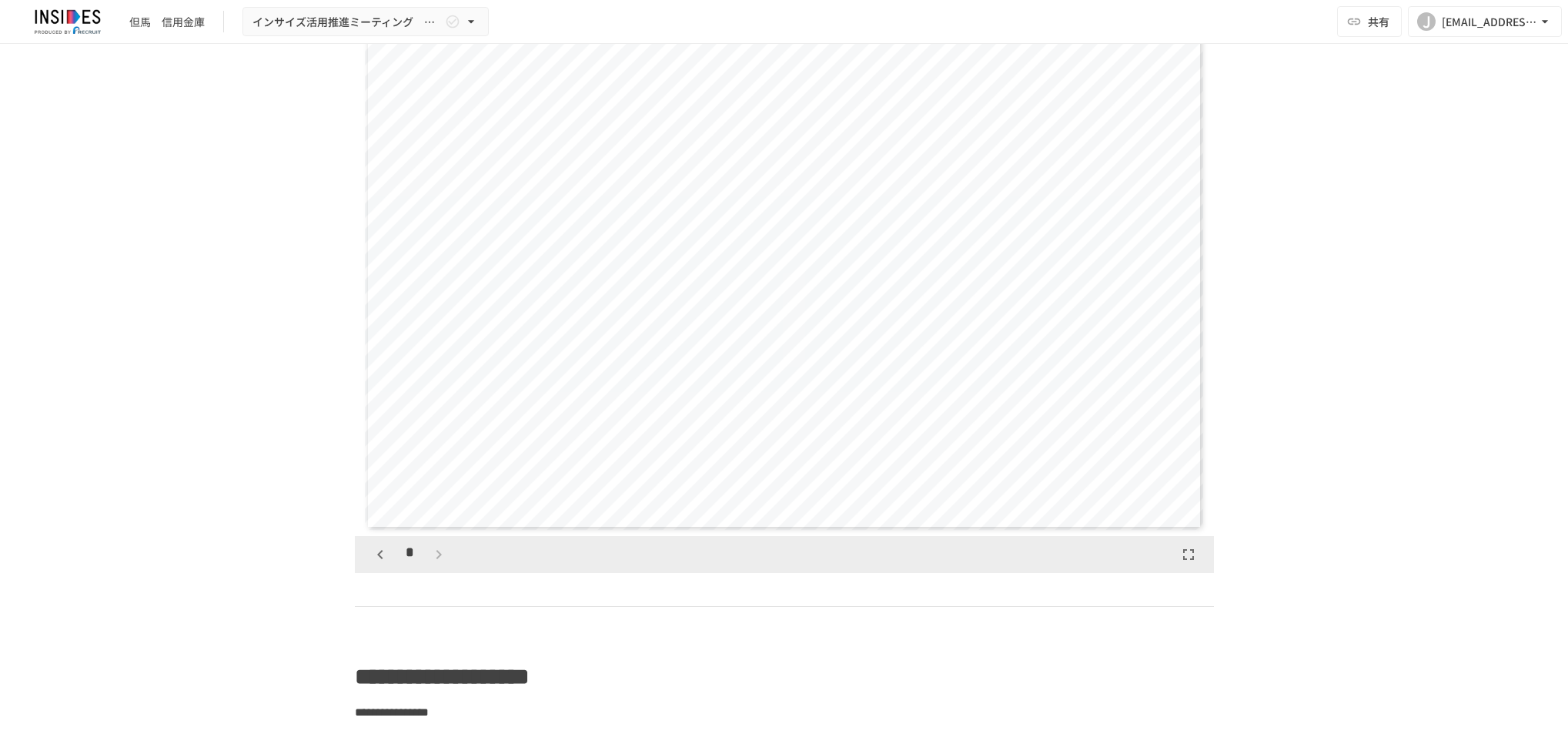 scroll, scrollTop: 3559, scrollLeft: 0, axis: vertical 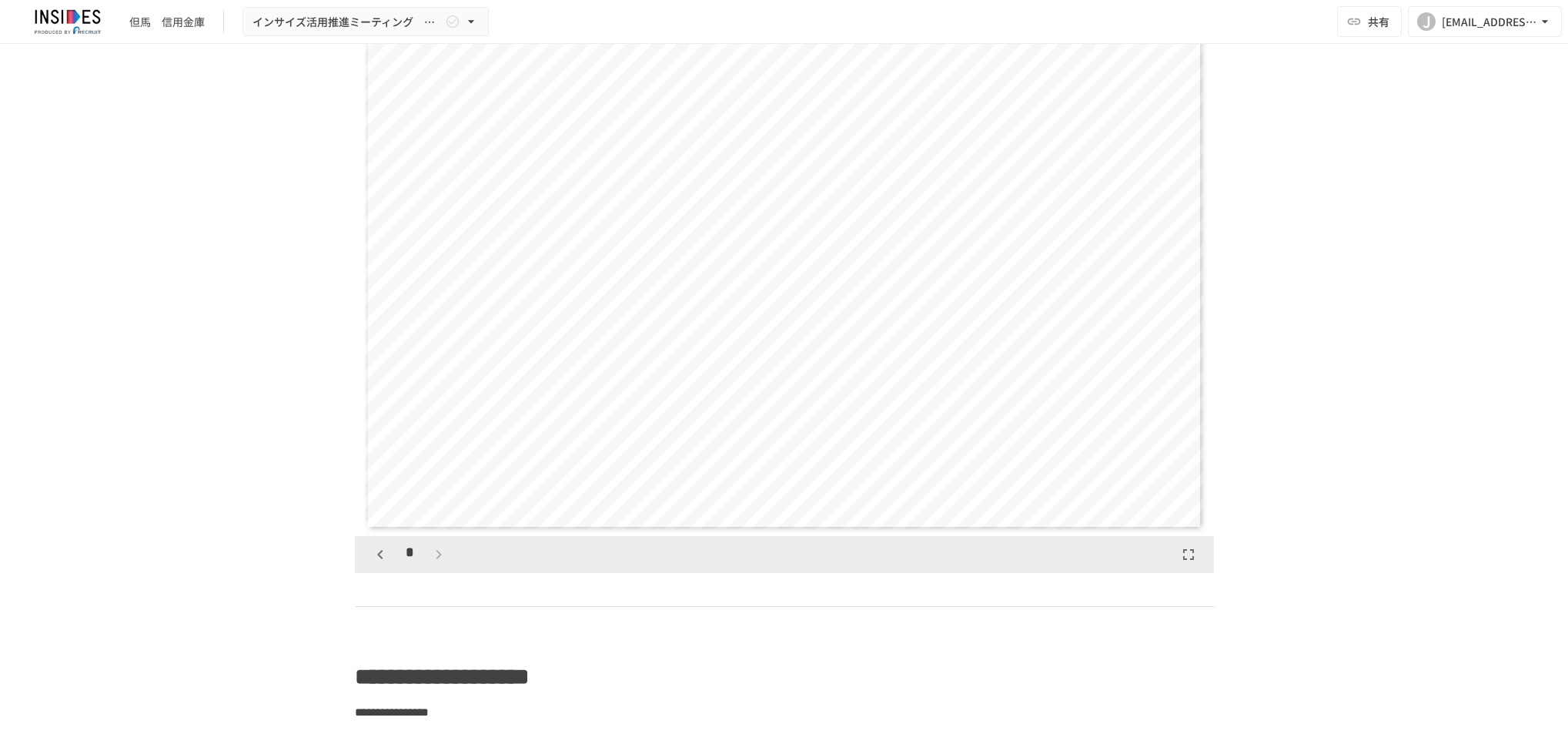 click on "*" at bounding box center [410, 555] 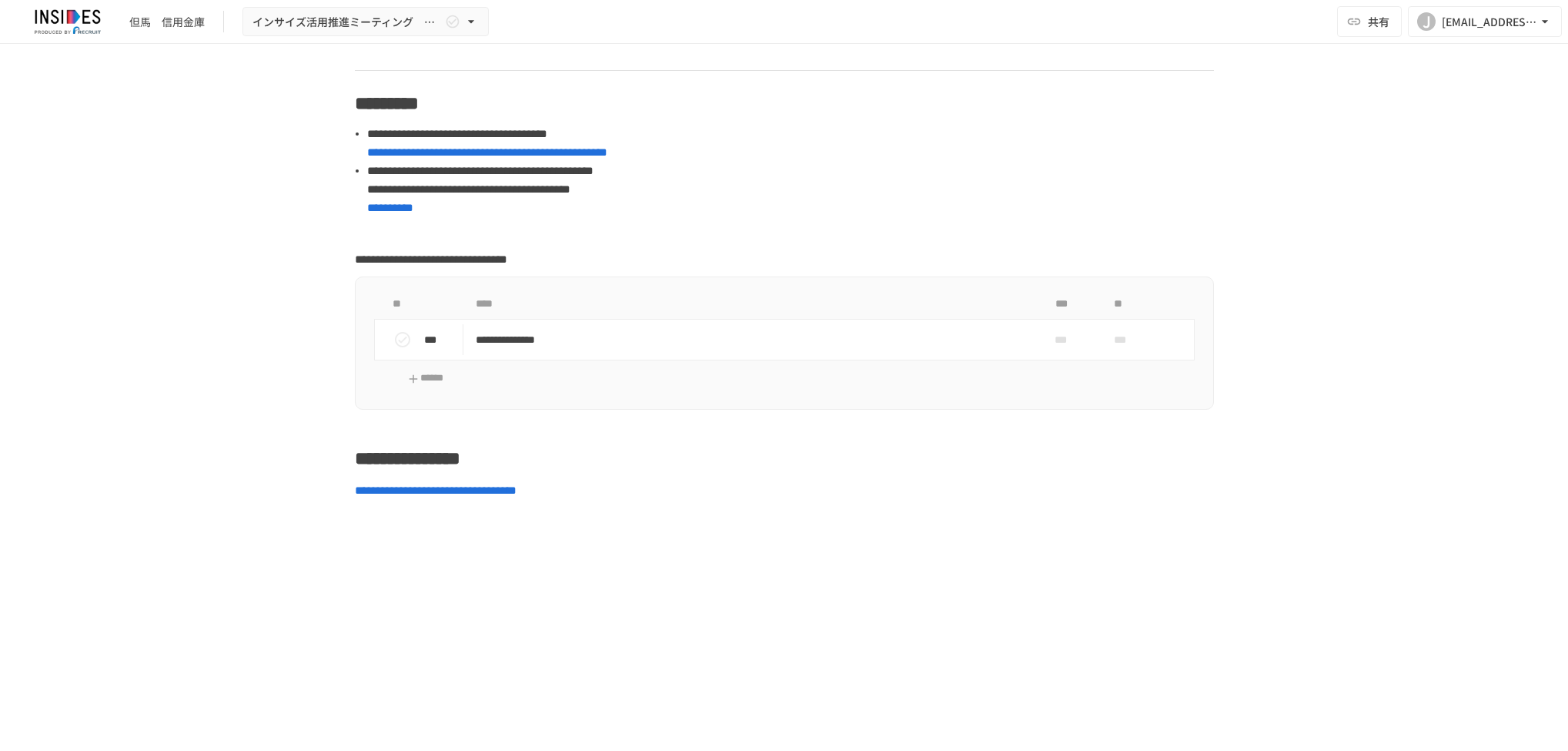 scroll, scrollTop: 5003, scrollLeft: 0, axis: vertical 